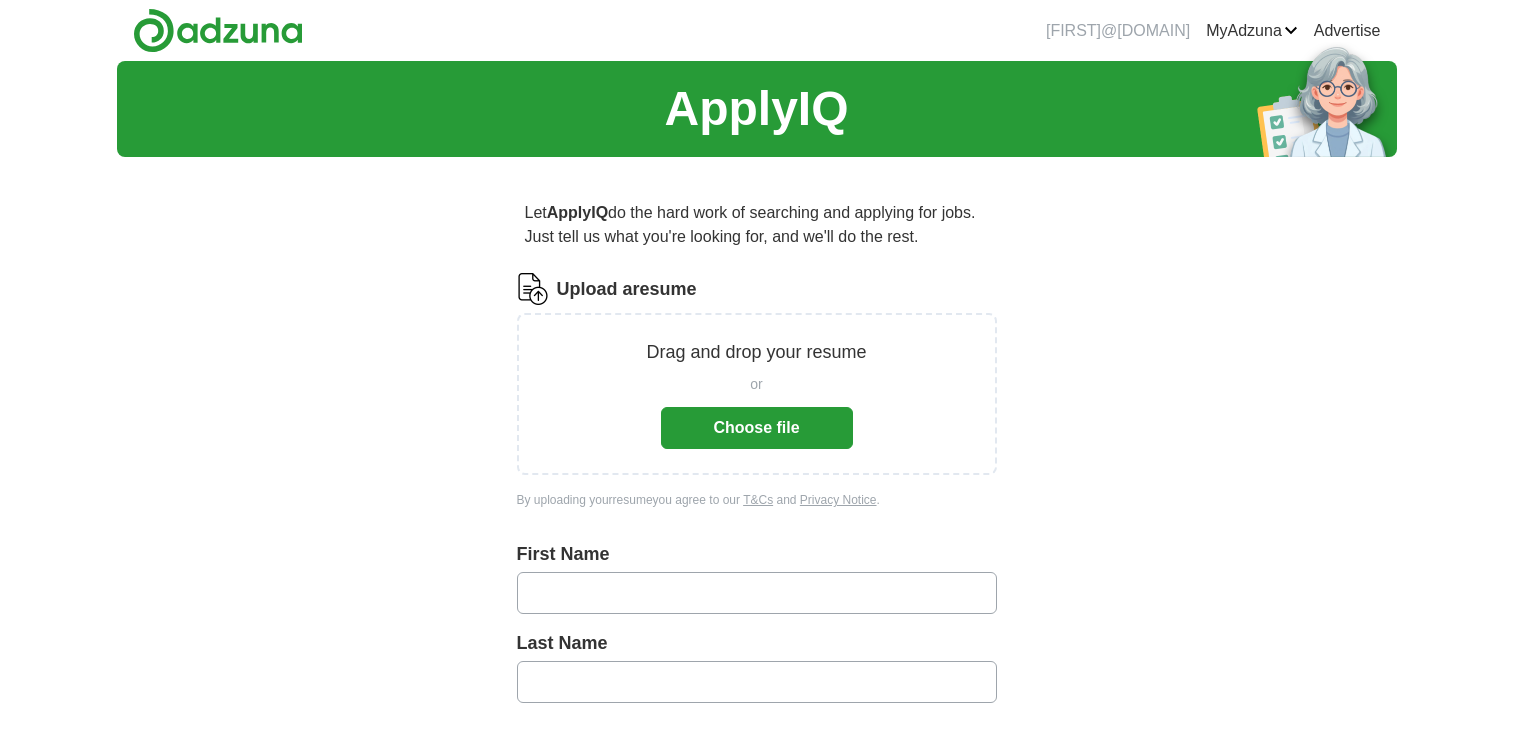 scroll, scrollTop: 0, scrollLeft: 0, axis: both 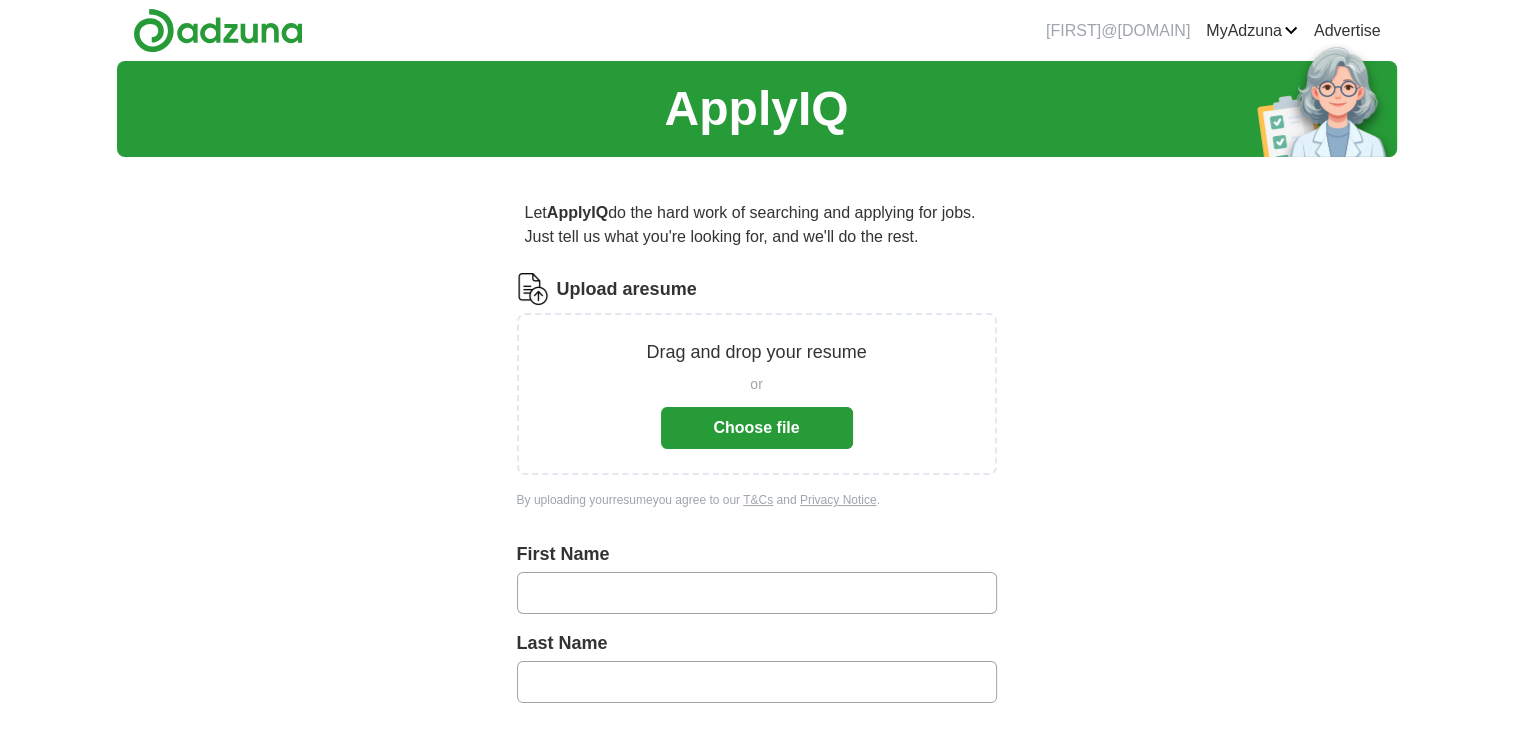 click on "Choose file" at bounding box center (757, 428) 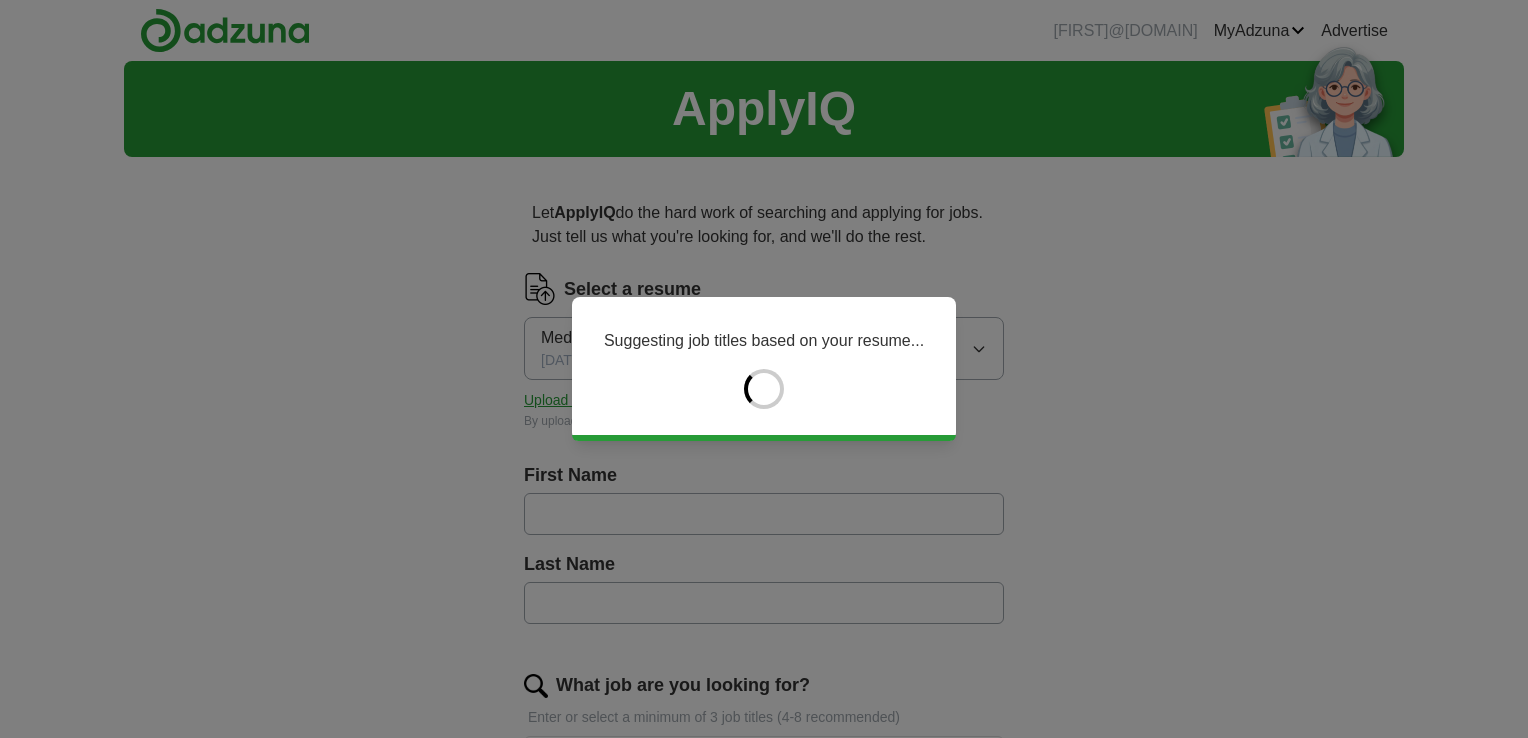 type on "****" 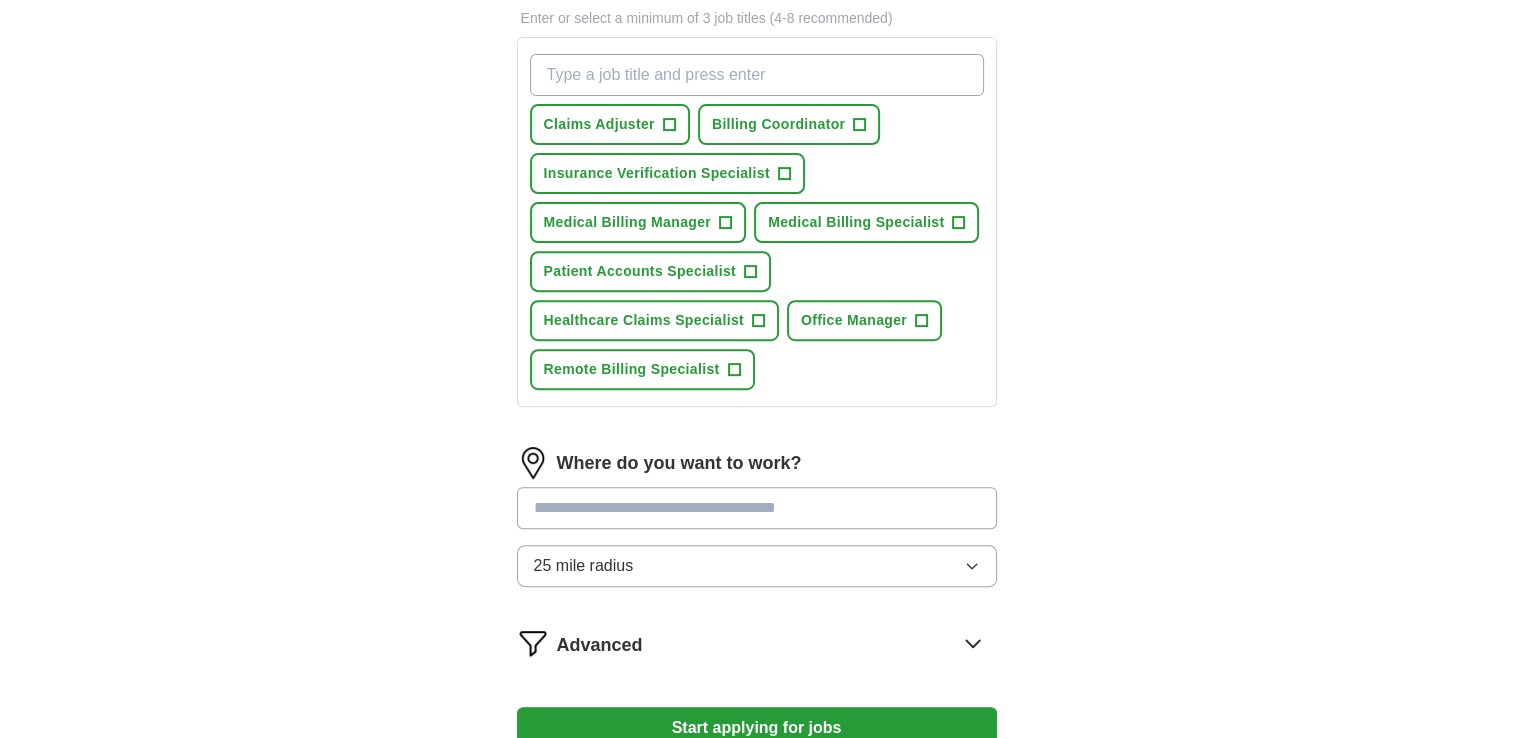 scroll, scrollTop: 698, scrollLeft: 0, axis: vertical 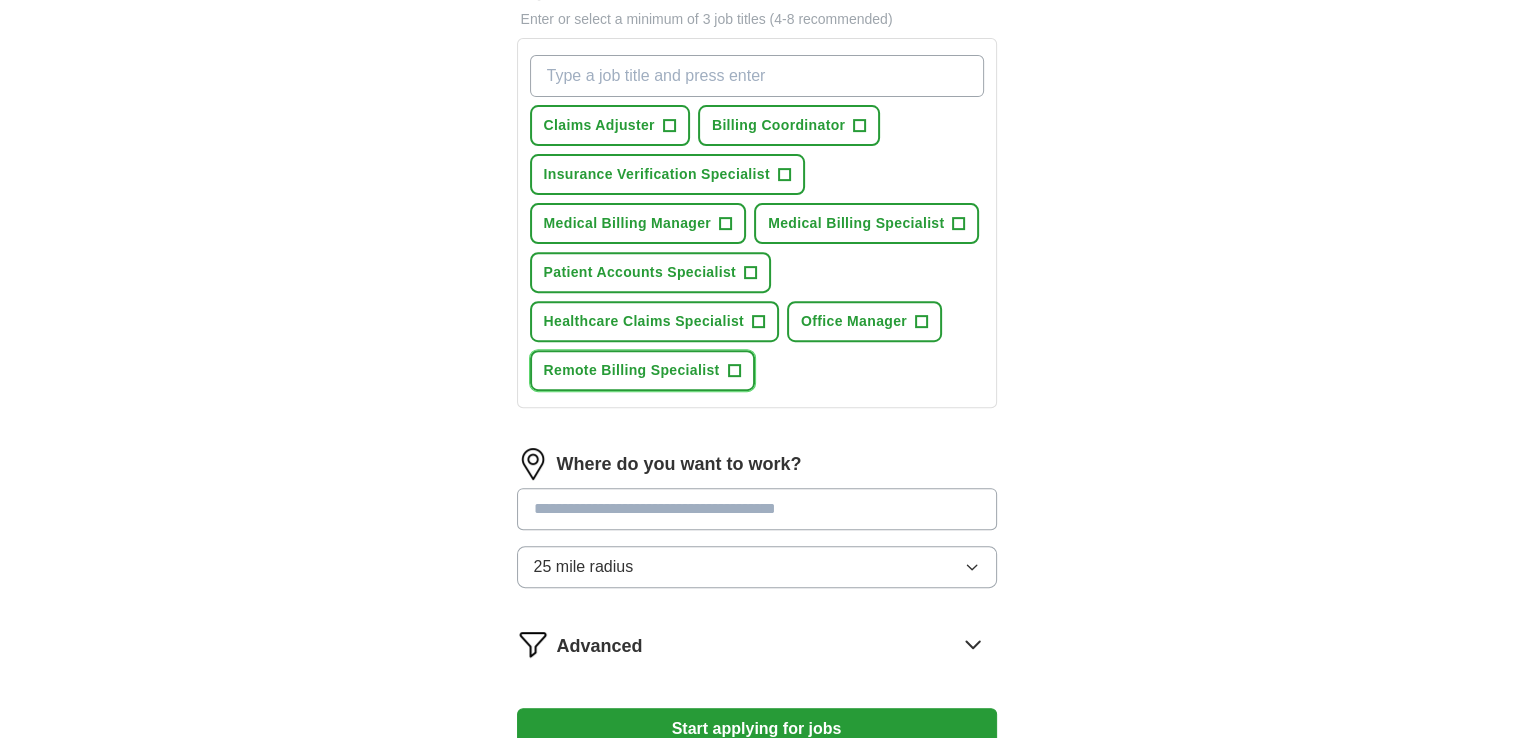 click on "+" at bounding box center (734, 371) 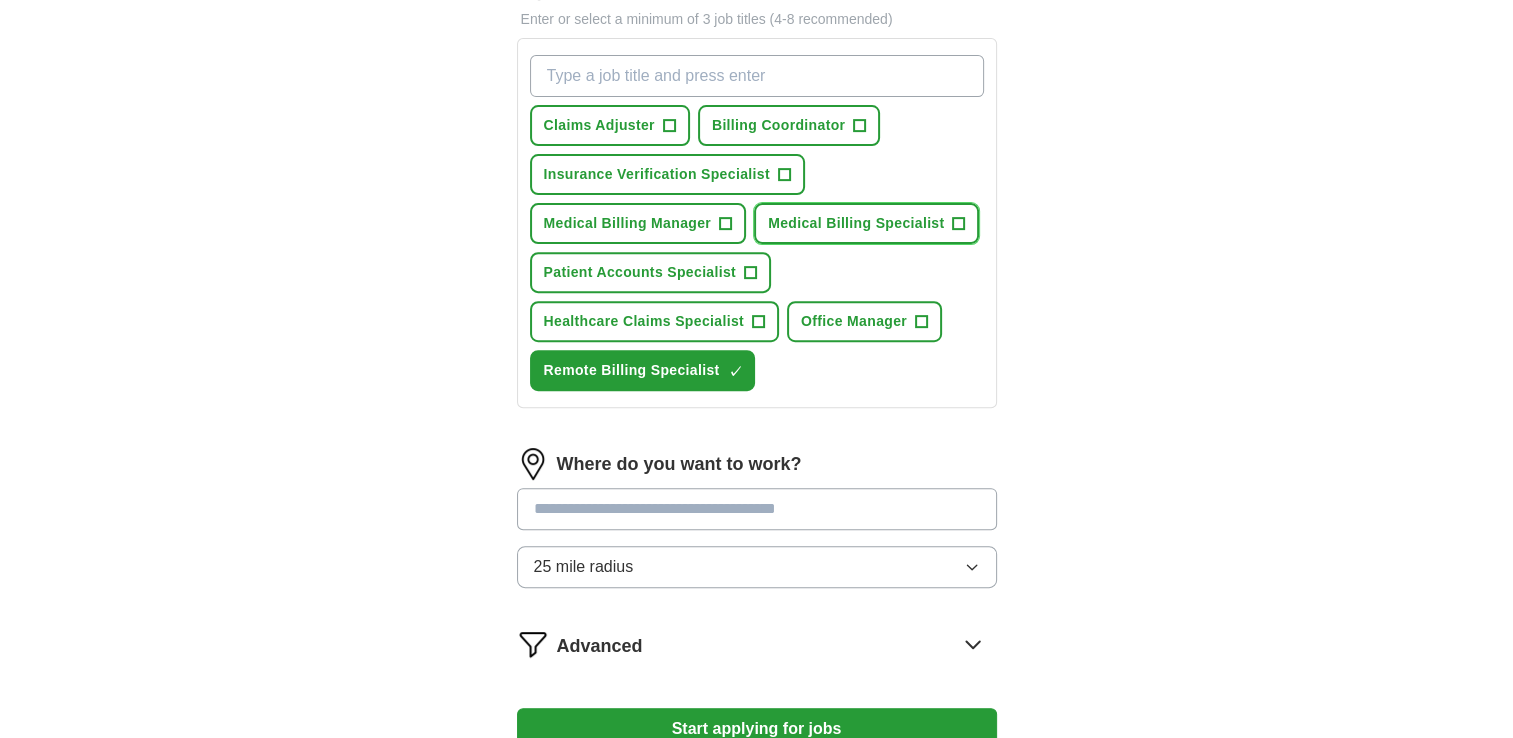 click on "+" at bounding box center (959, 224) 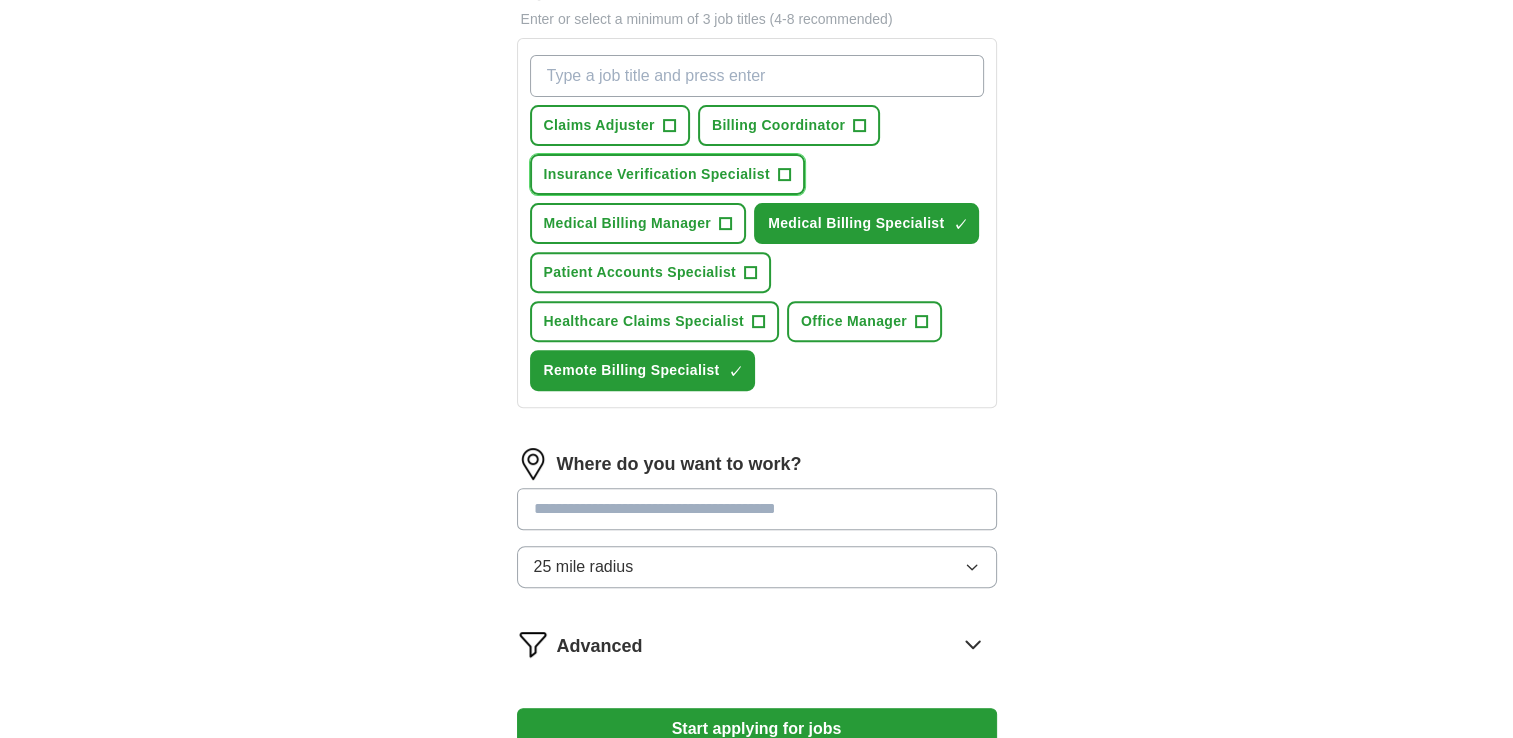 click on "+" at bounding box center [784, 175] 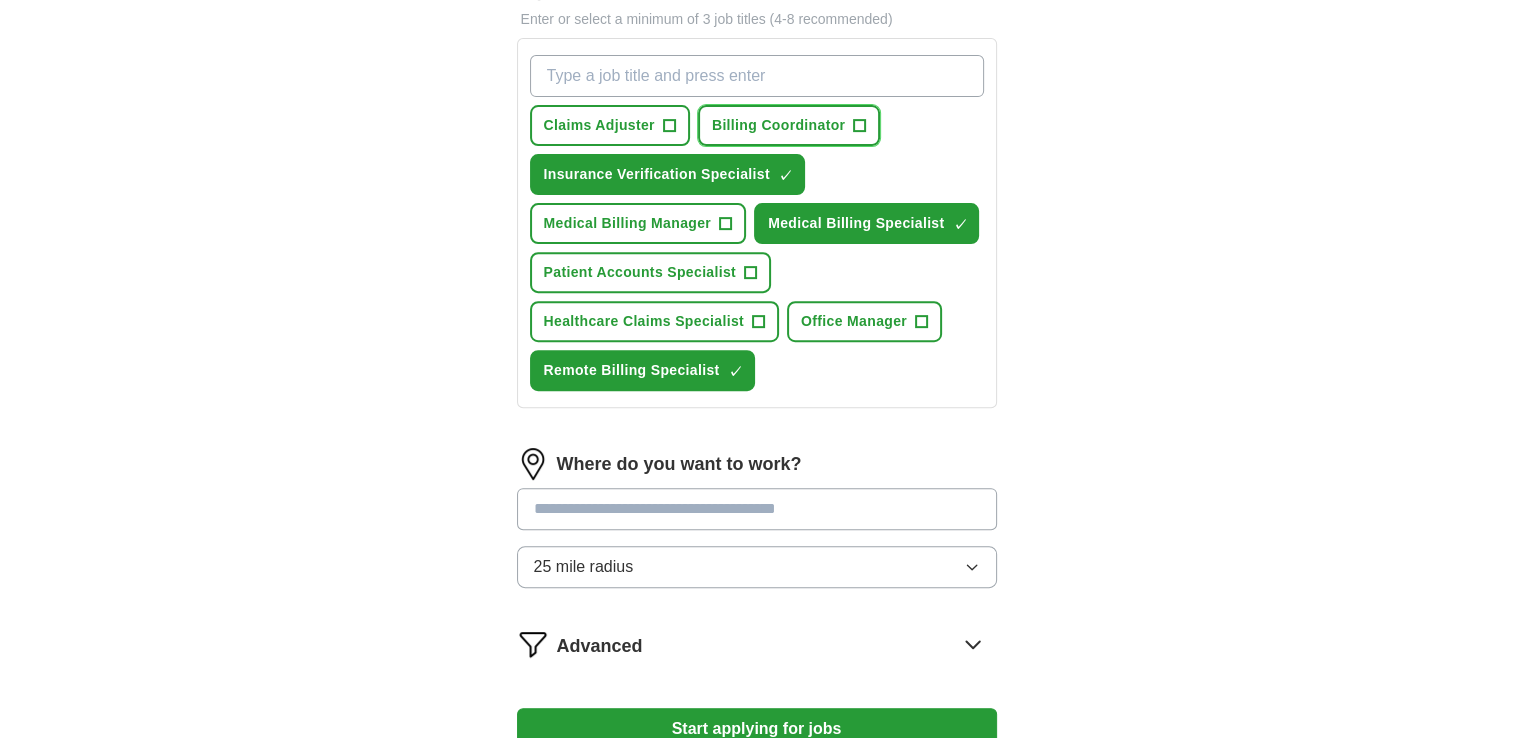 click on "+" at bounding box center [860, 126] 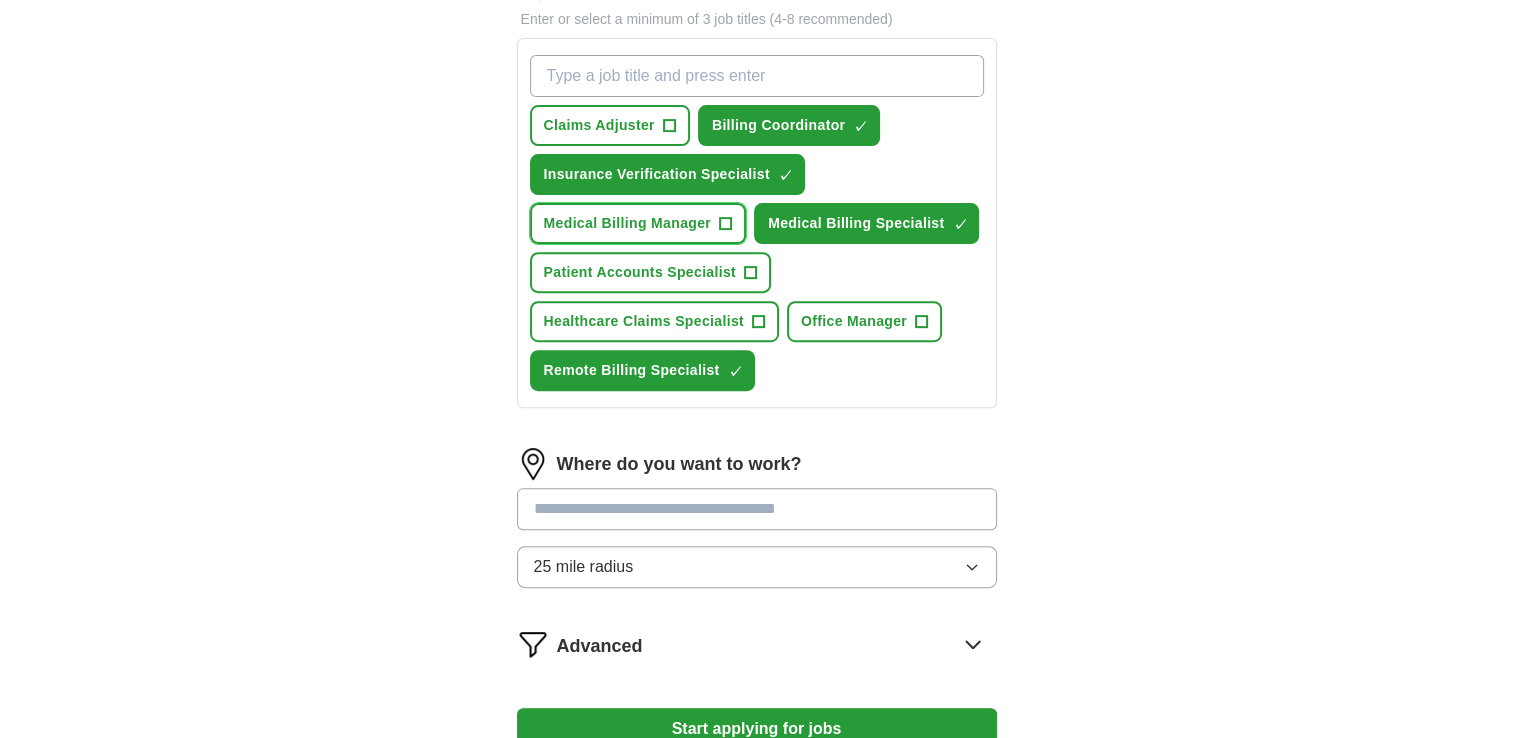 click on "+" at bounding box center (726, 224) 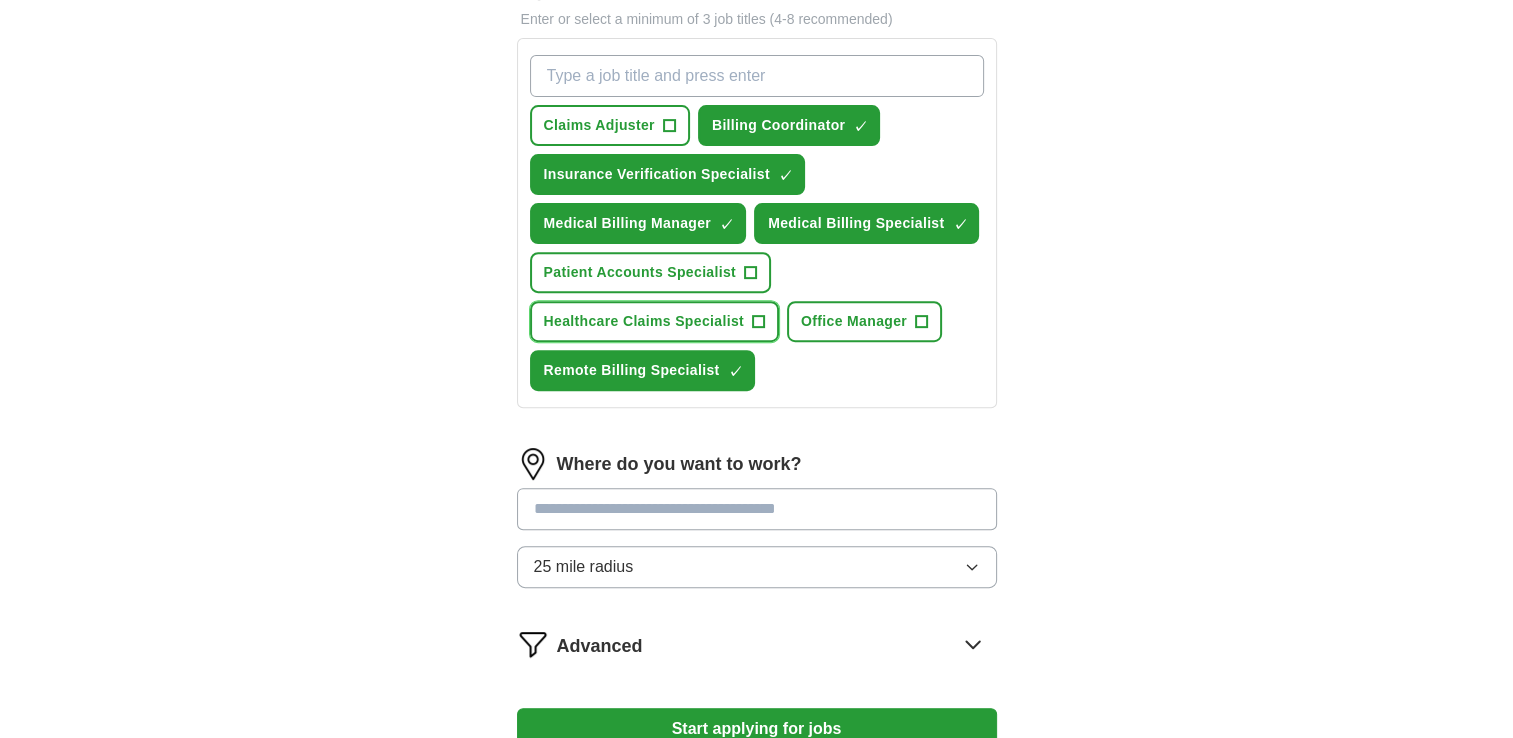 click at bounding box center (654, 321) 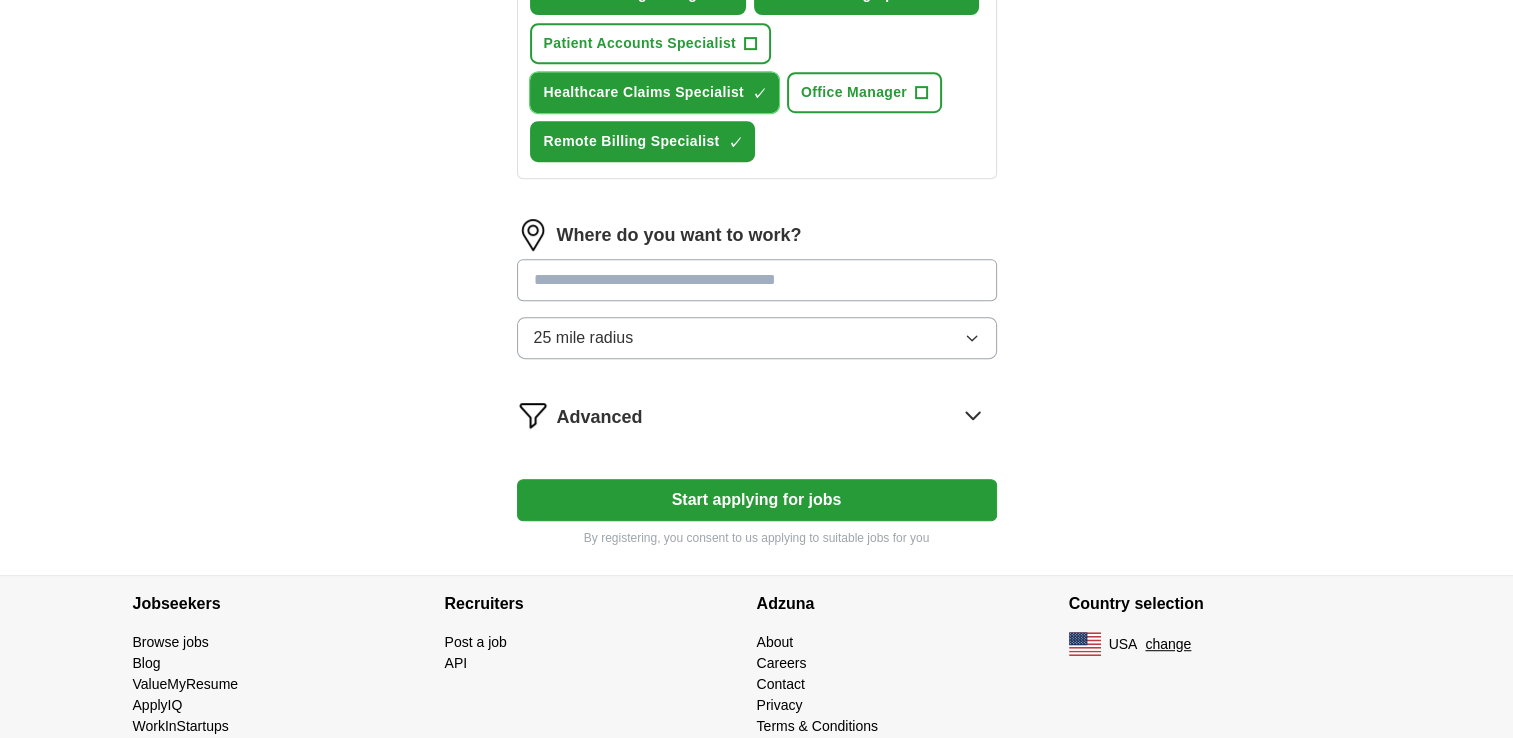 scroll, scrollTop: 928, scrollLeft: 0, axis: vertical 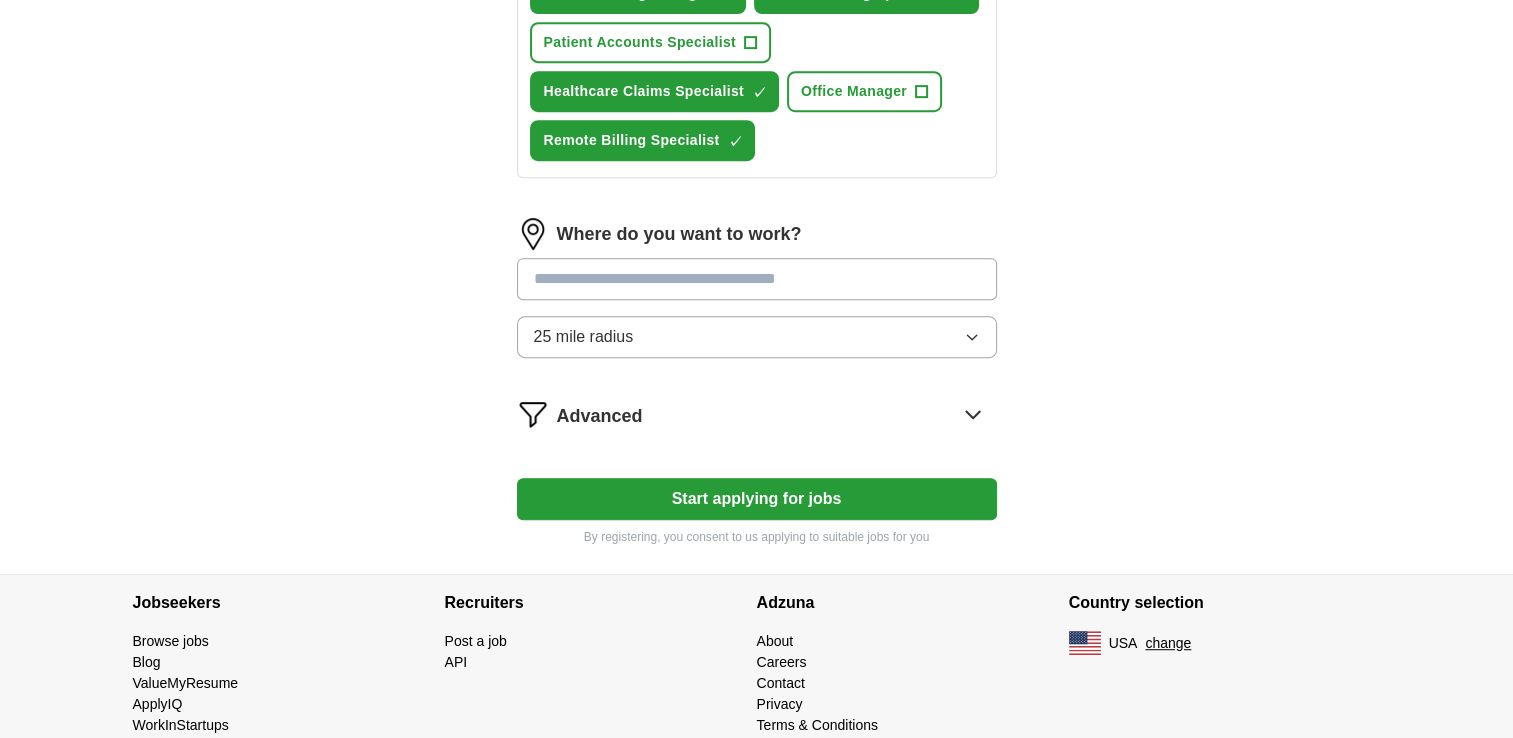 click at bounding box center (757, 279) 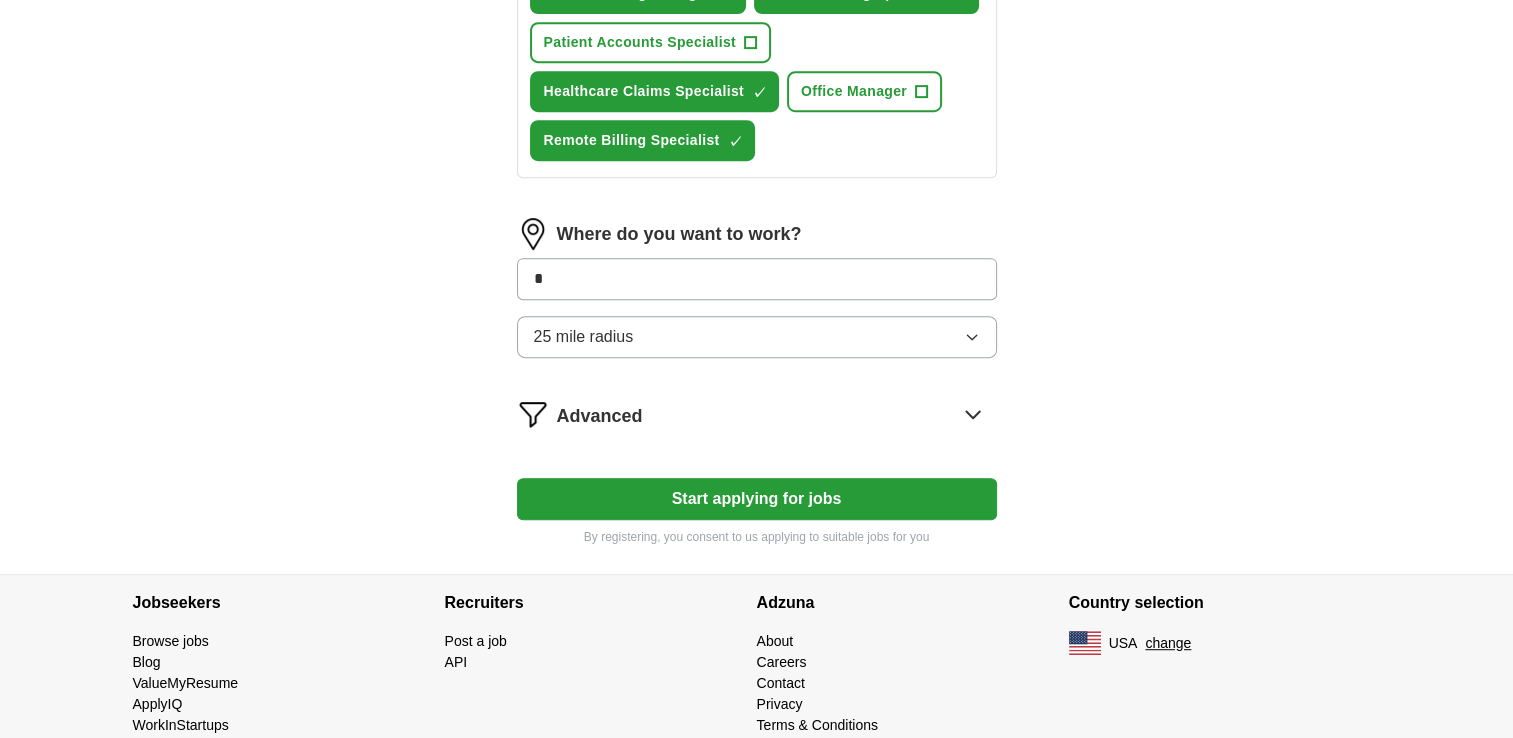 type on "*" 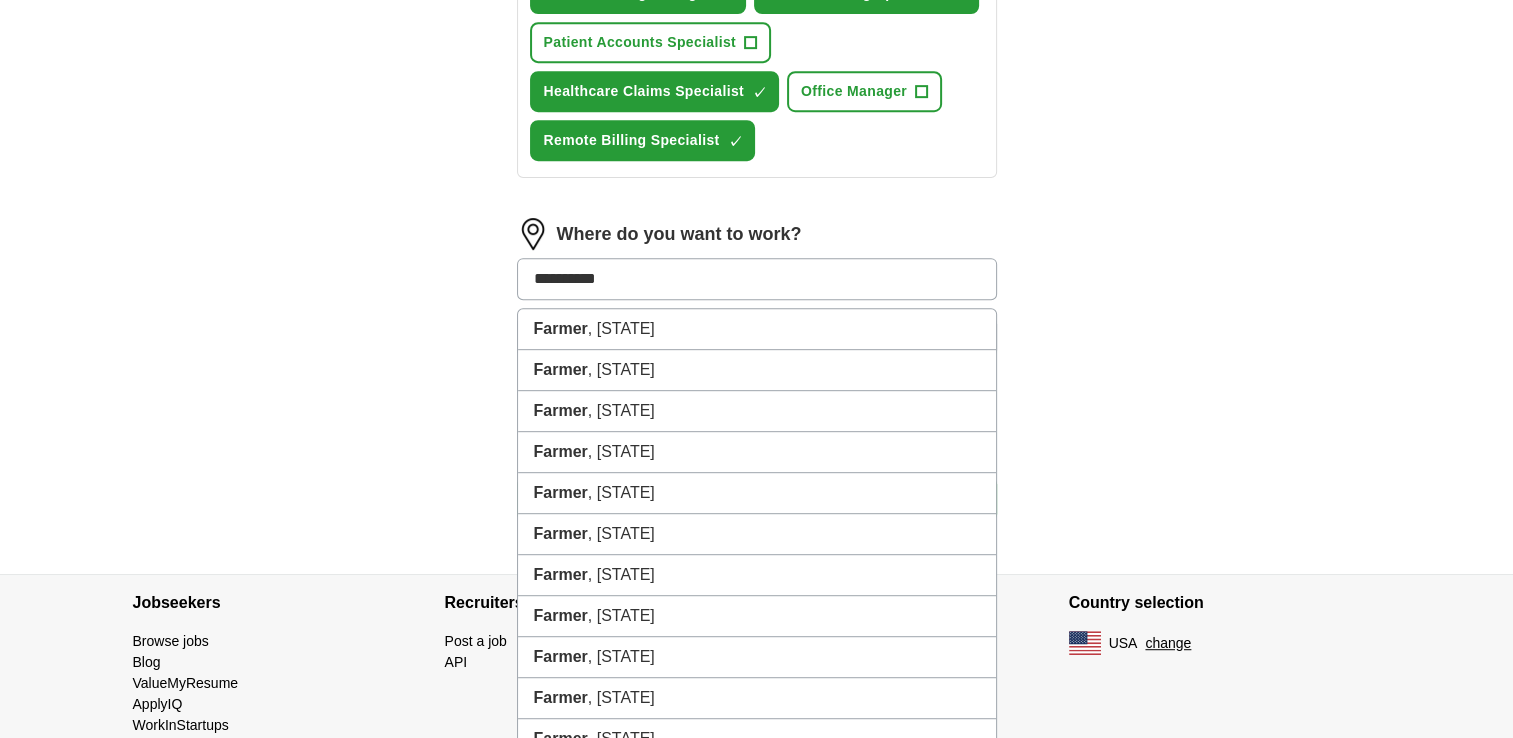 type on "**********" 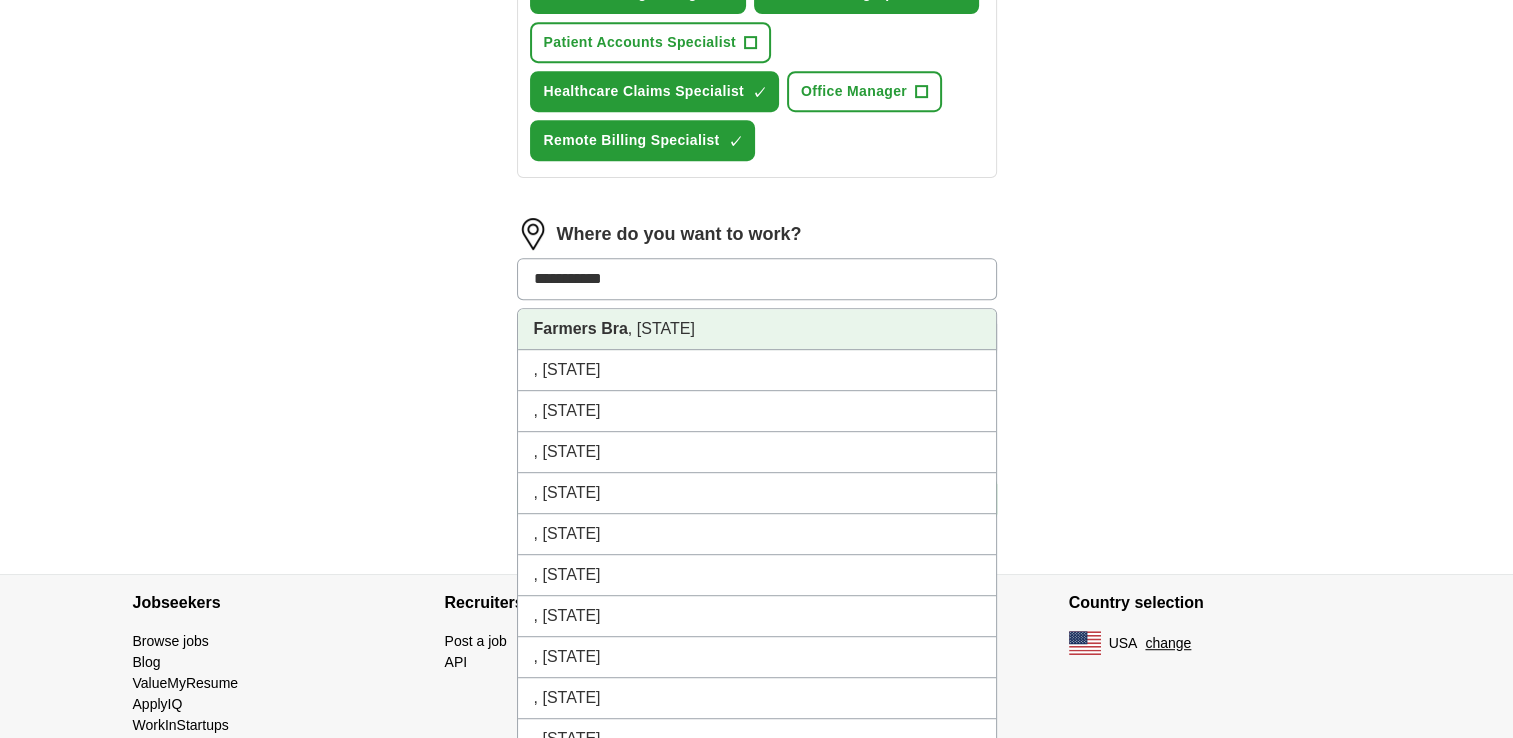 click on ", [STATE]" at bounding box center (757, 329) 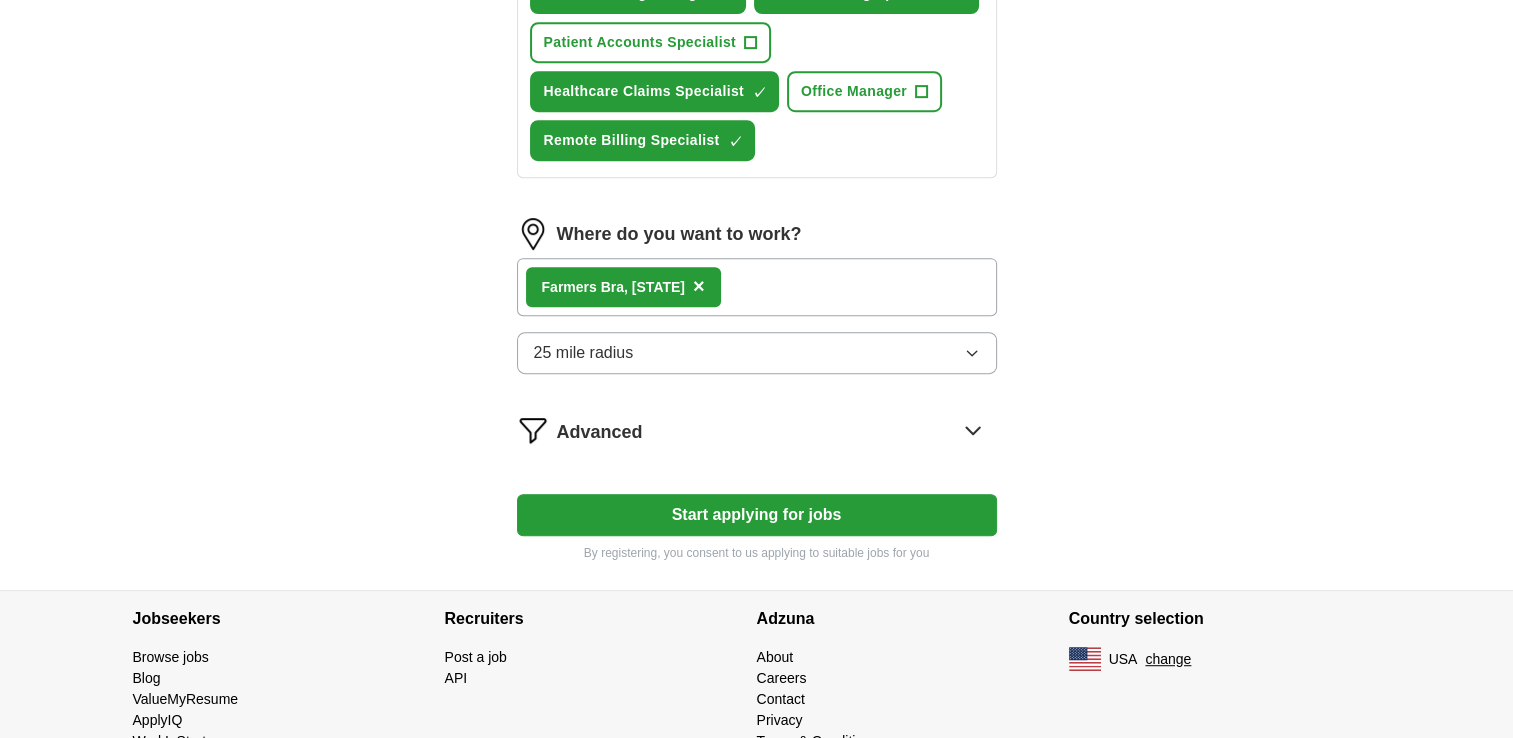 click on "Where do you want to work? [CITY], [STATE] × 25 mile radius" at bounding box center [757, 304] 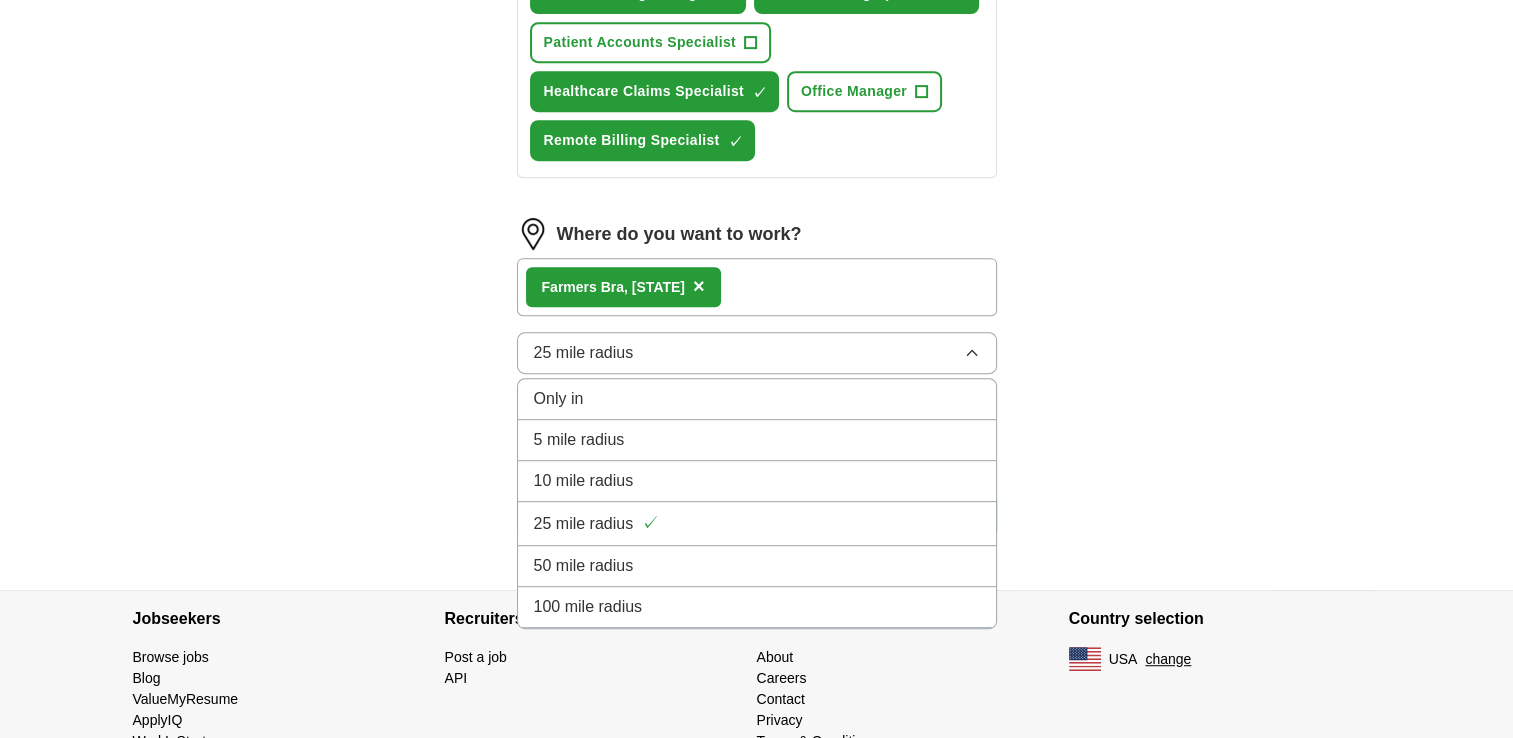 click on "10 mile radius" at bounding box center [584, 481] 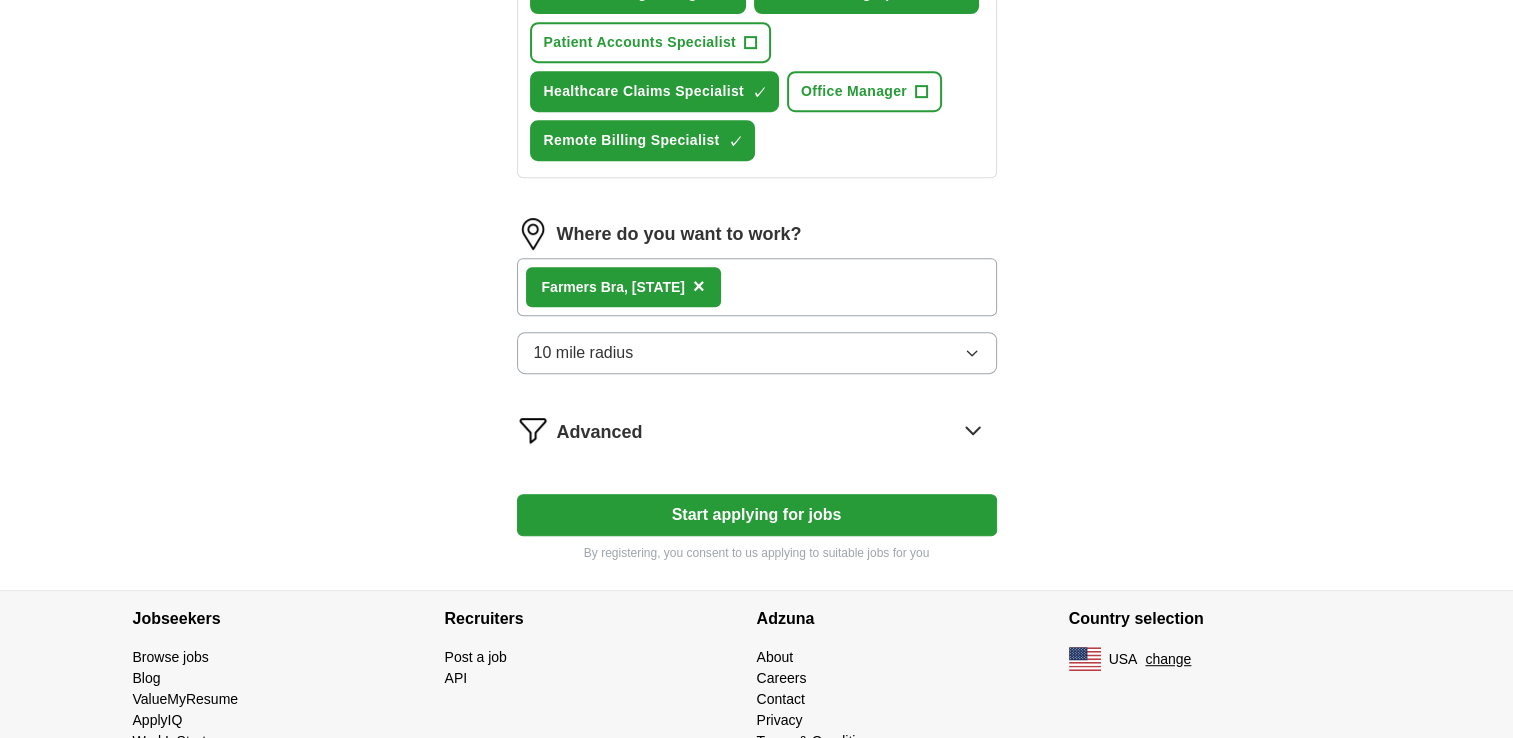 click on ", [STATE] ×" at bounding box center (757, 287) 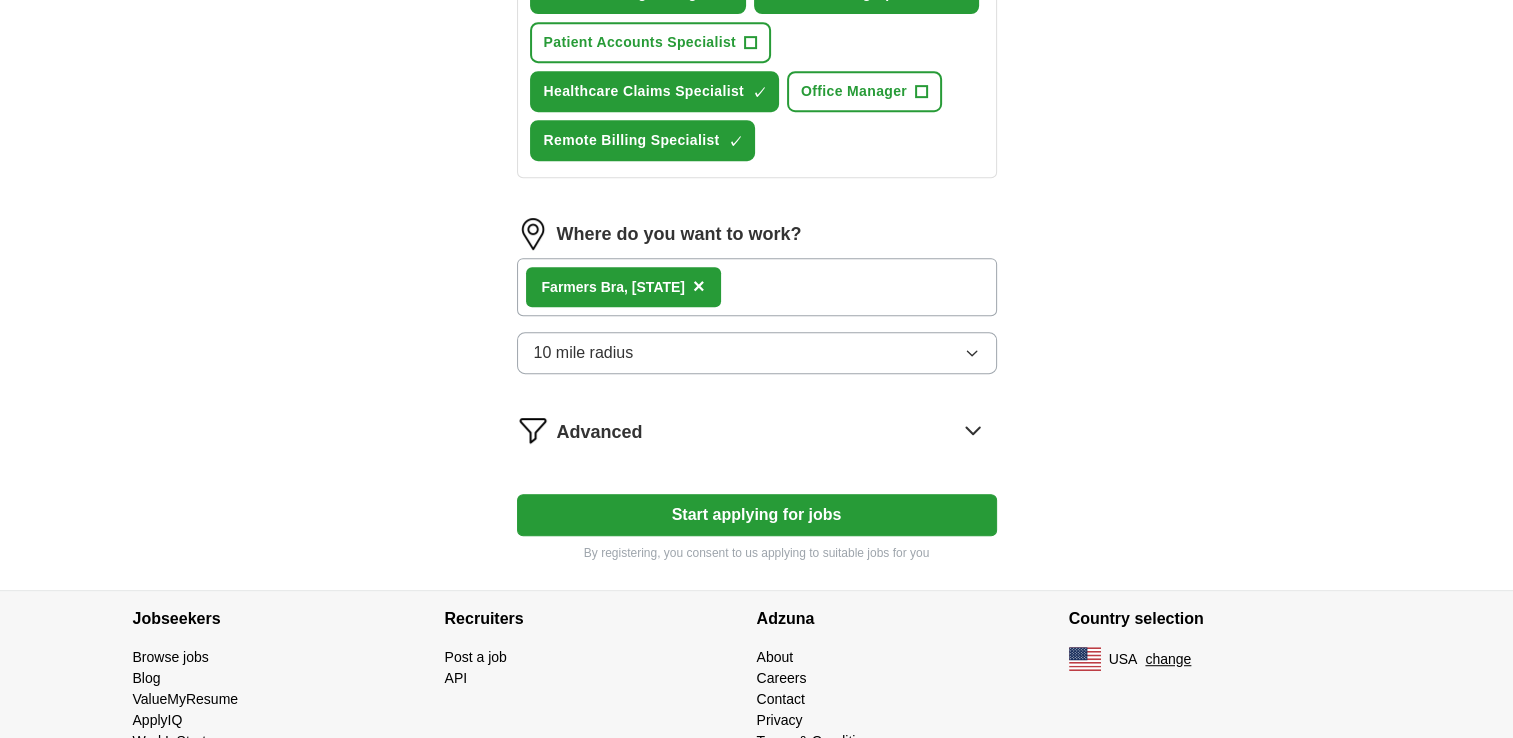 click on ", [STATE] ×" at bounding box center (757, 287) 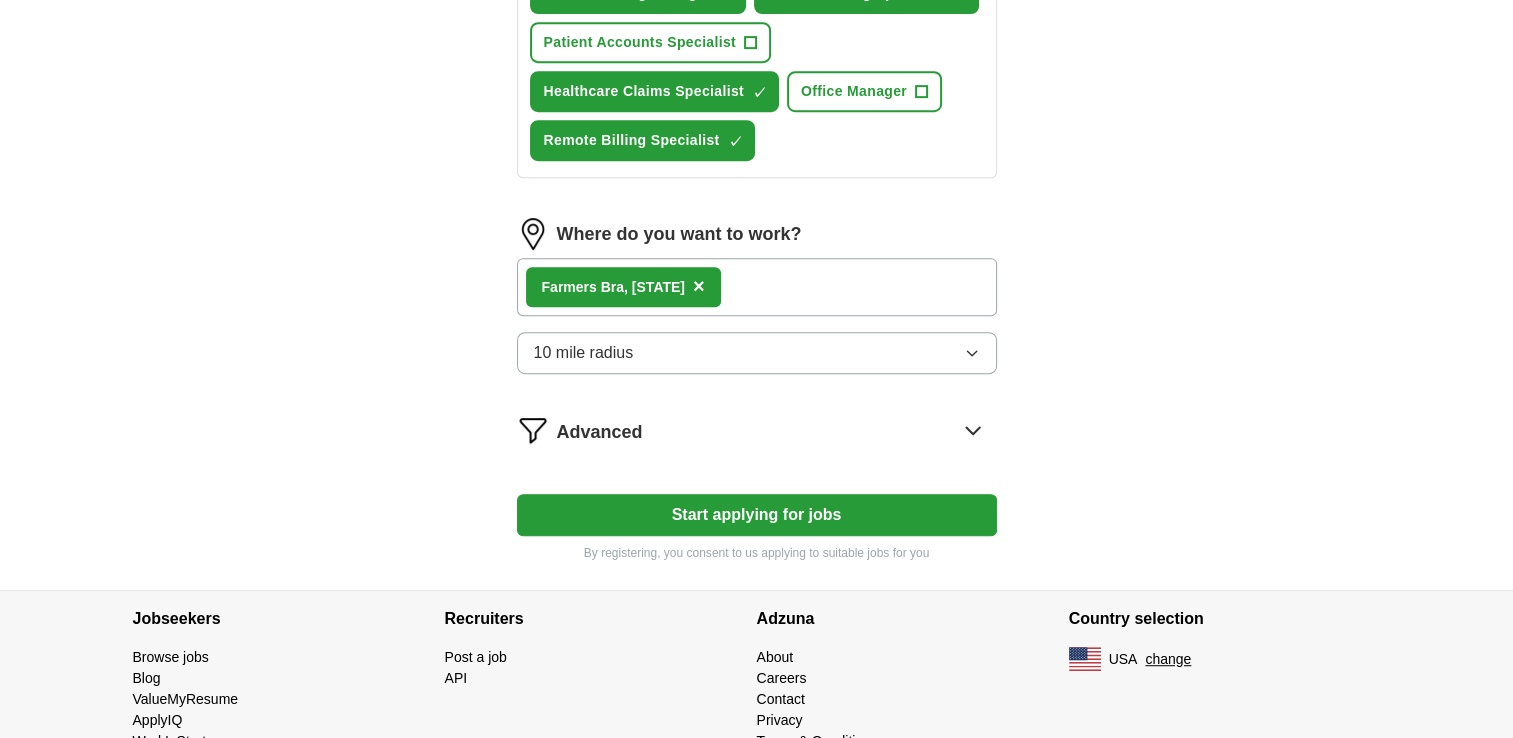 click 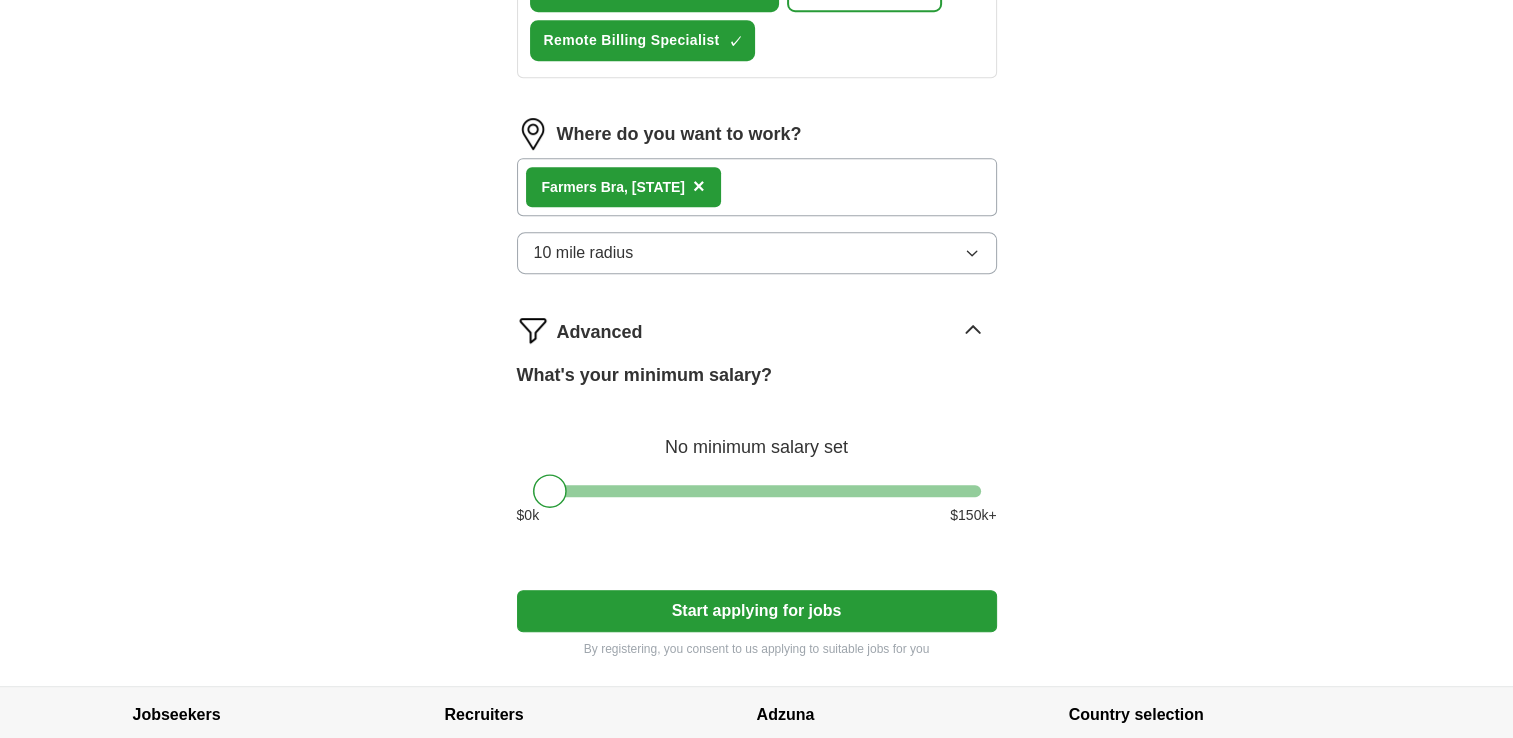 scroll, scrollTop: 1038, scrollLeft: 0, axis: vertical 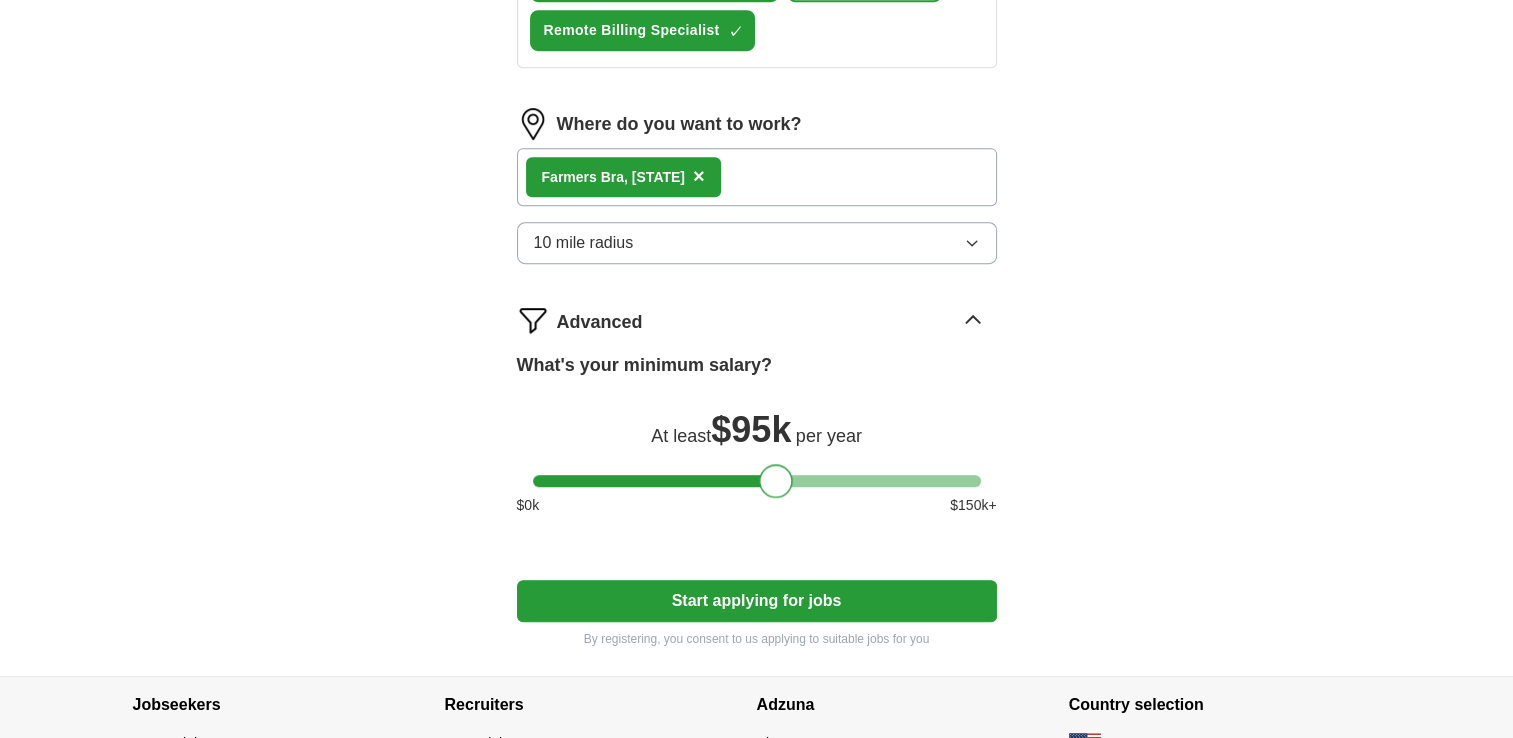 click at bounding box center [757, 481] 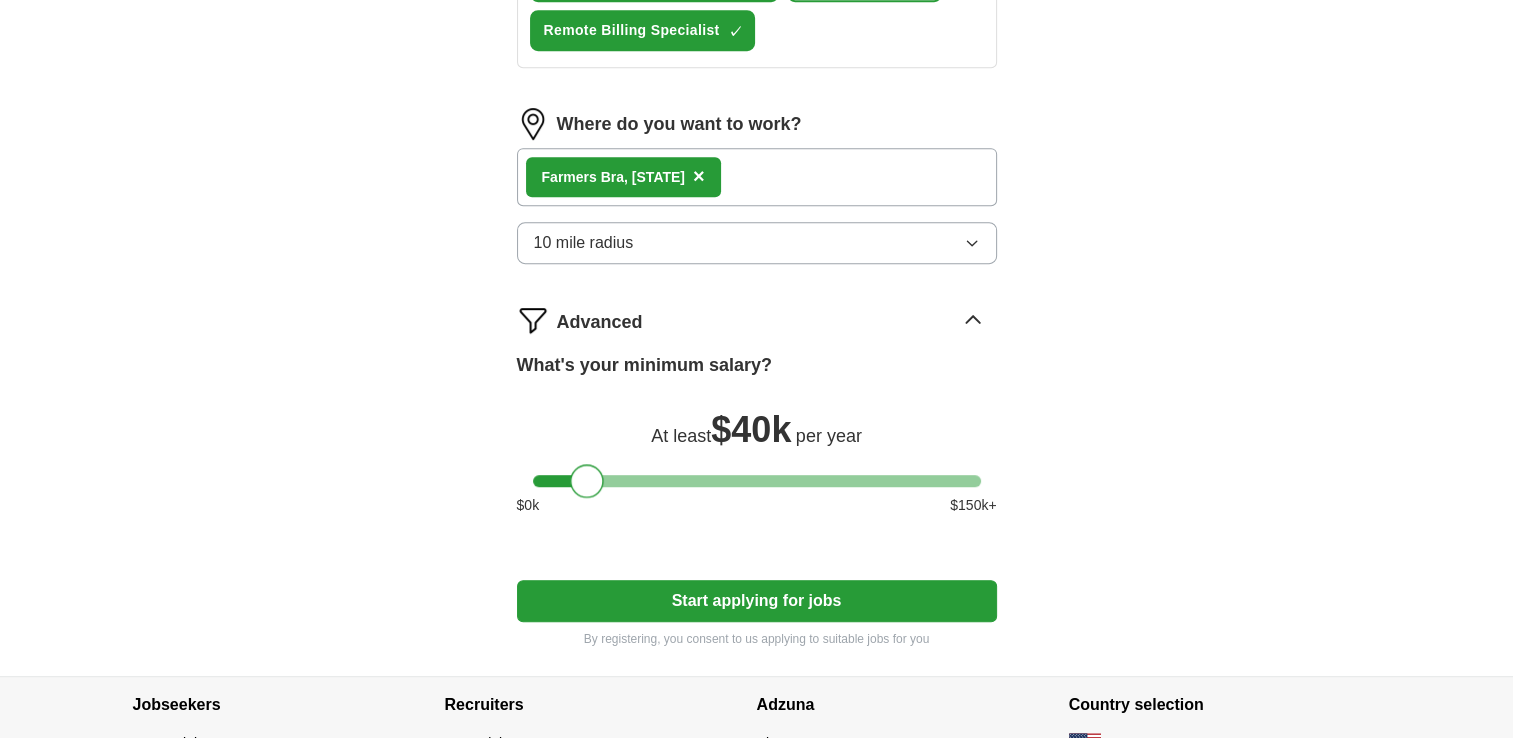 drag, startPoint x: 775, startPoint y: 473, endPoint x: 587, endPoint y: 478, distance: 188.06648 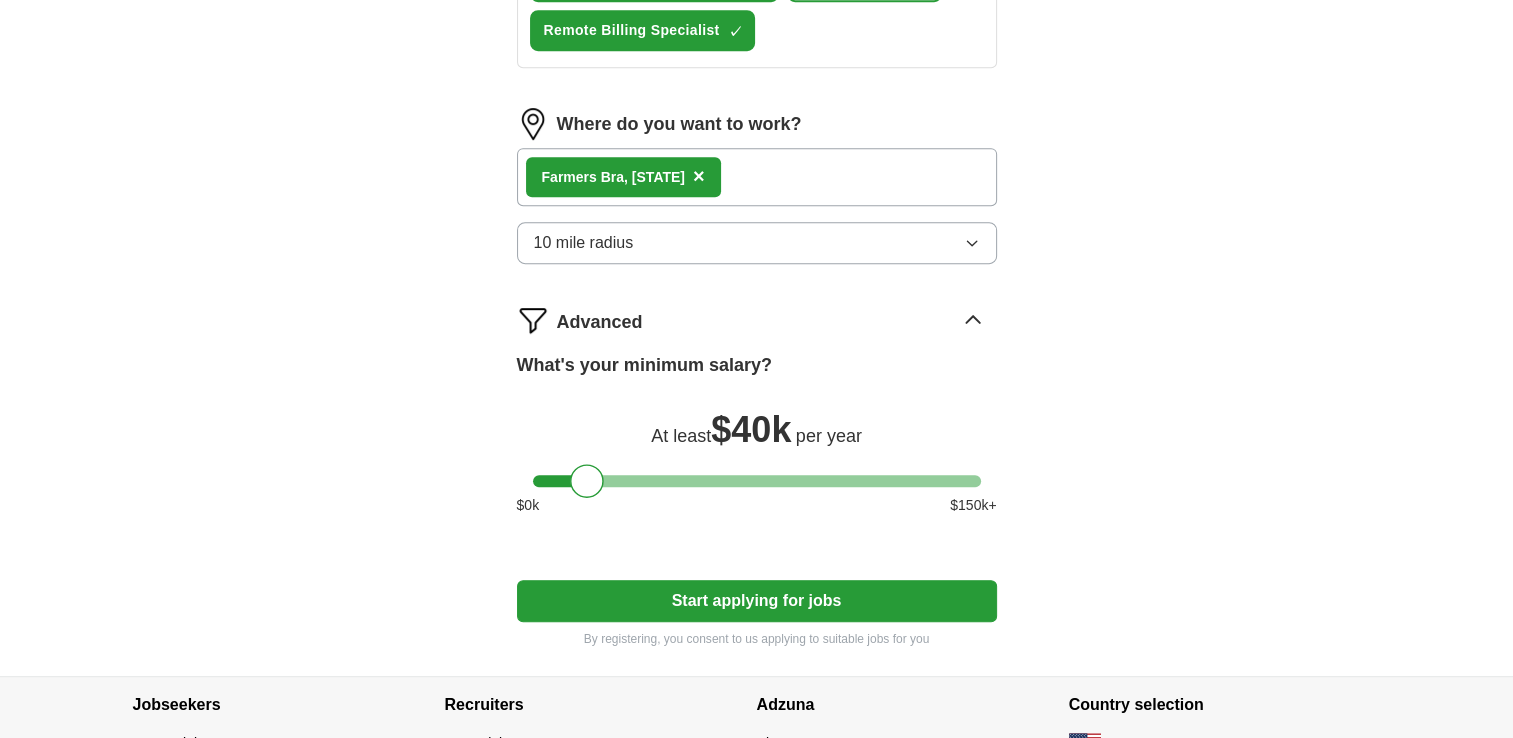 click on "Start applying for jobs" at bounding box center [757, 601] 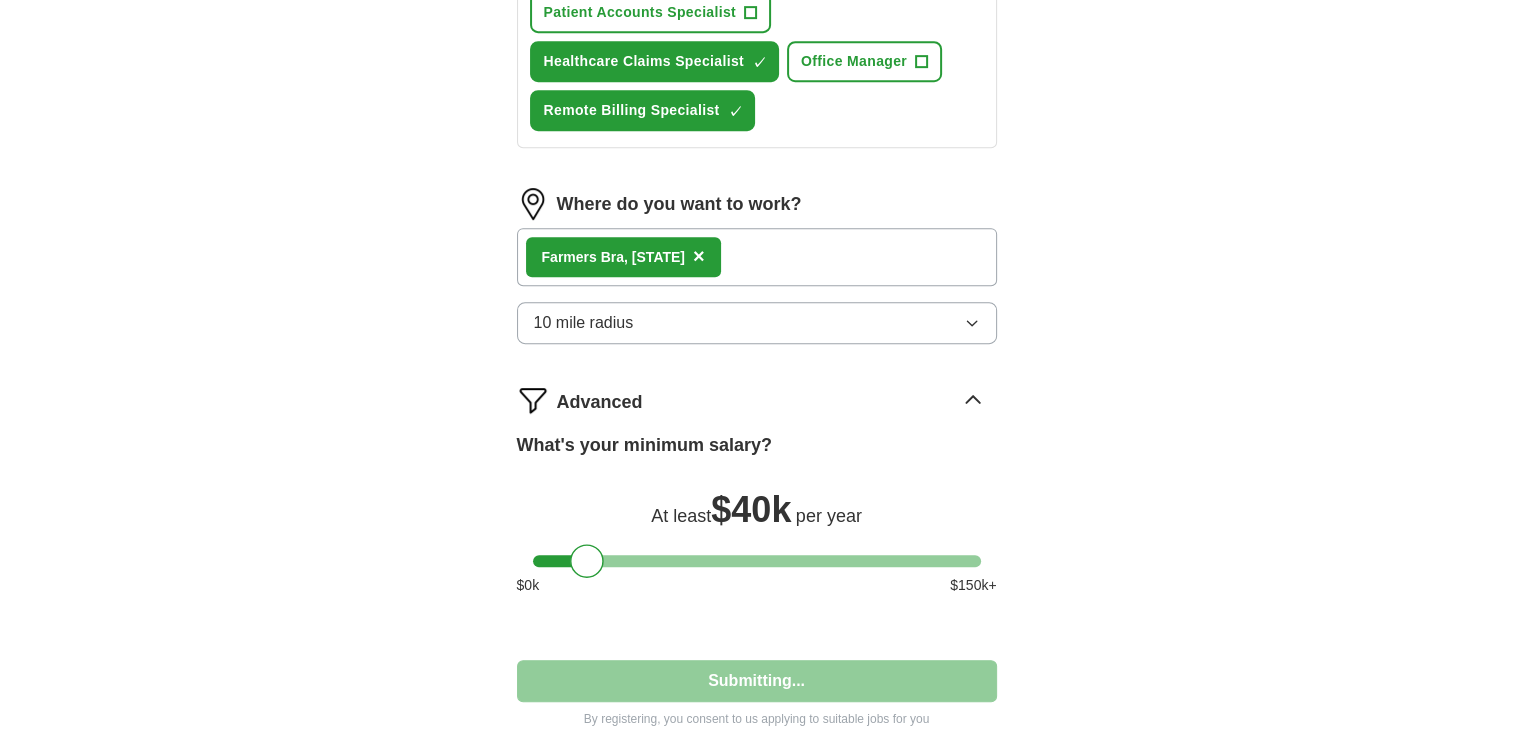 select on "**" 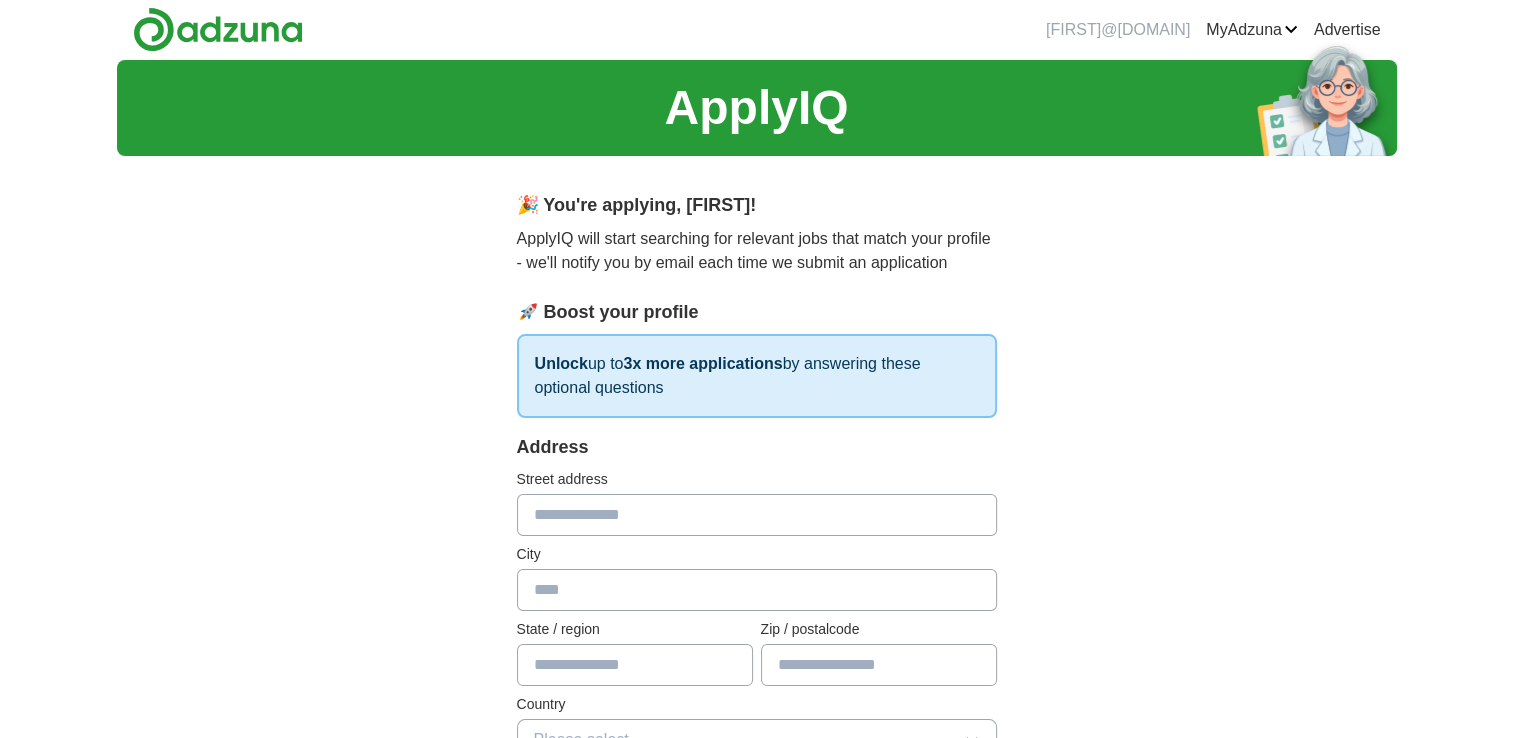 scroll, scrollTop: 0, scrollLeft: 0, axis: both 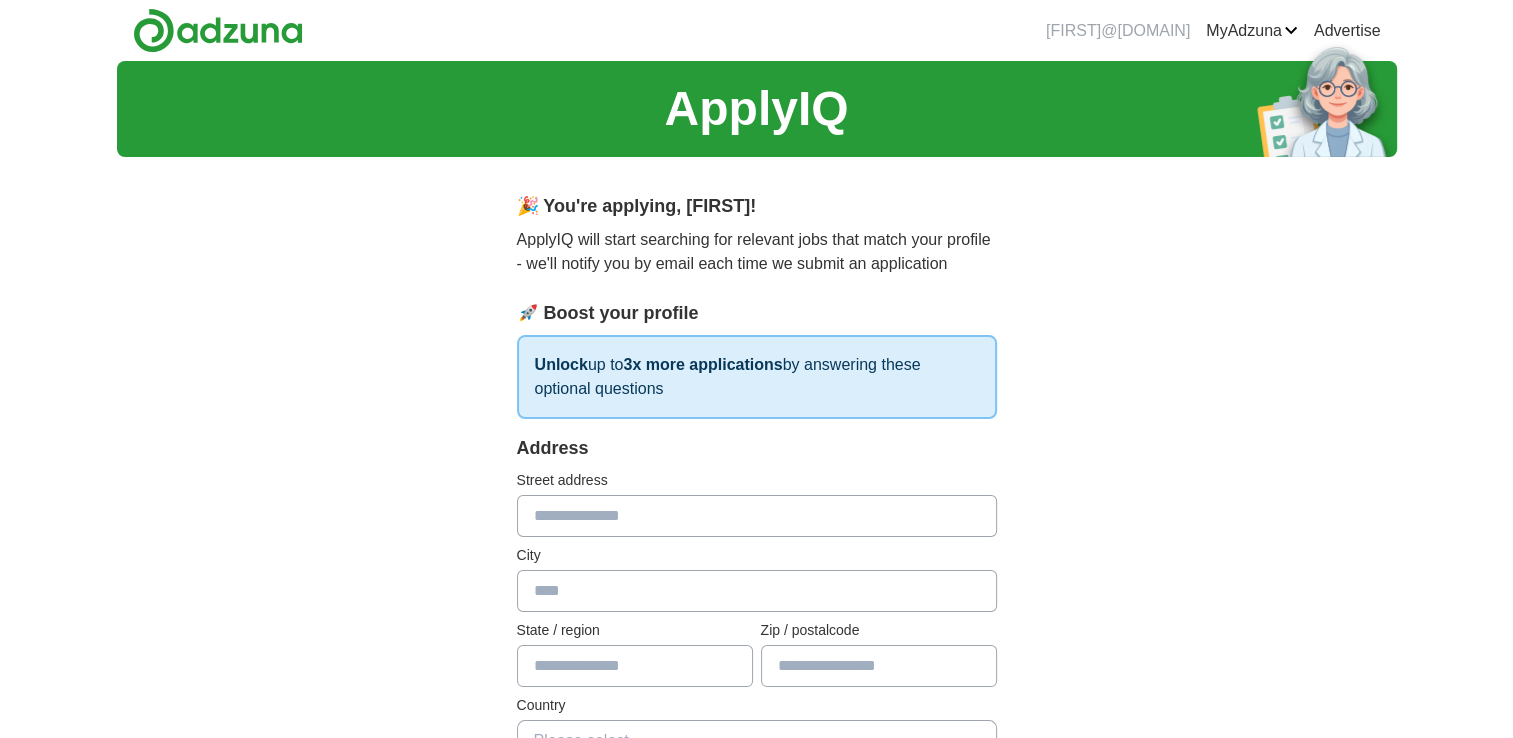 click at bounding box center (757, 516) 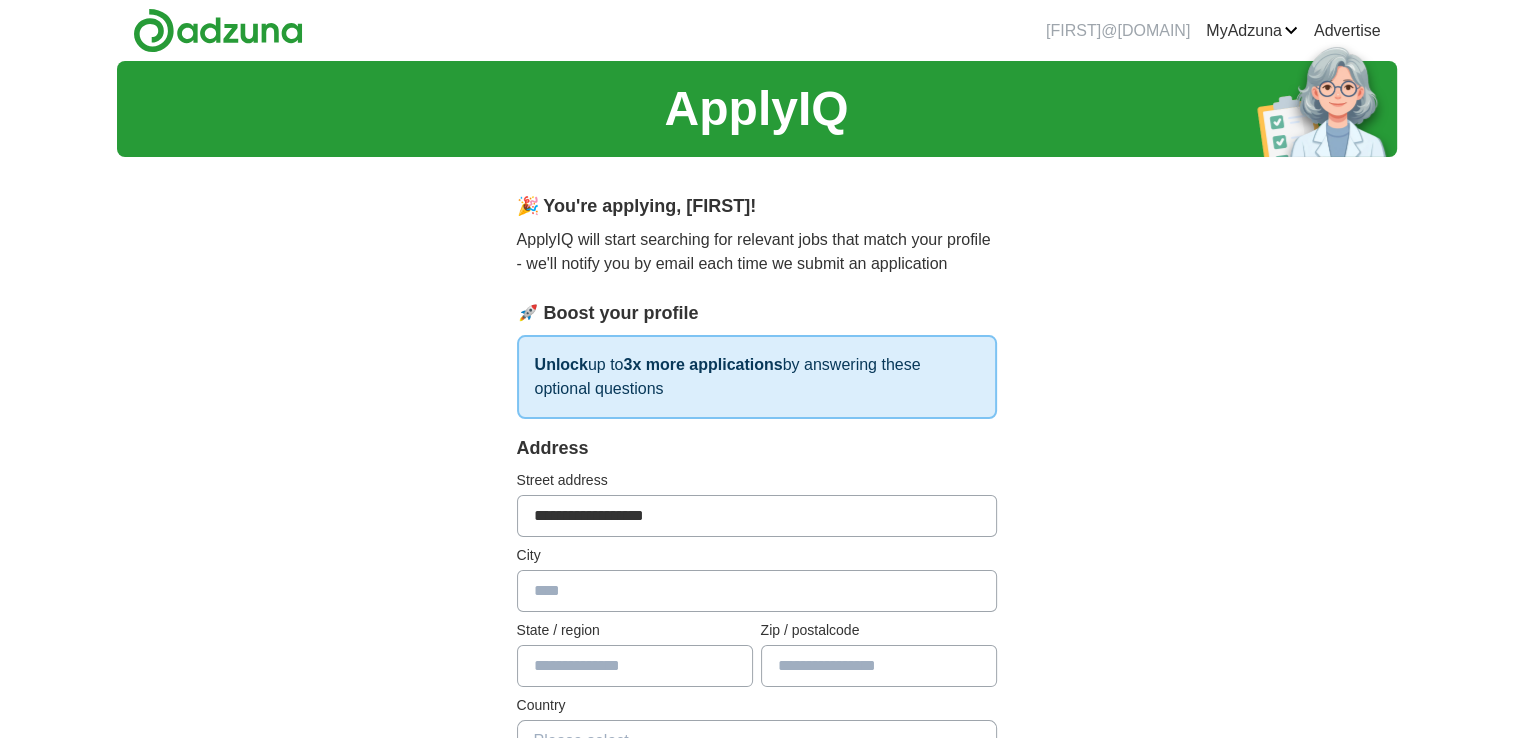 type on "**********" 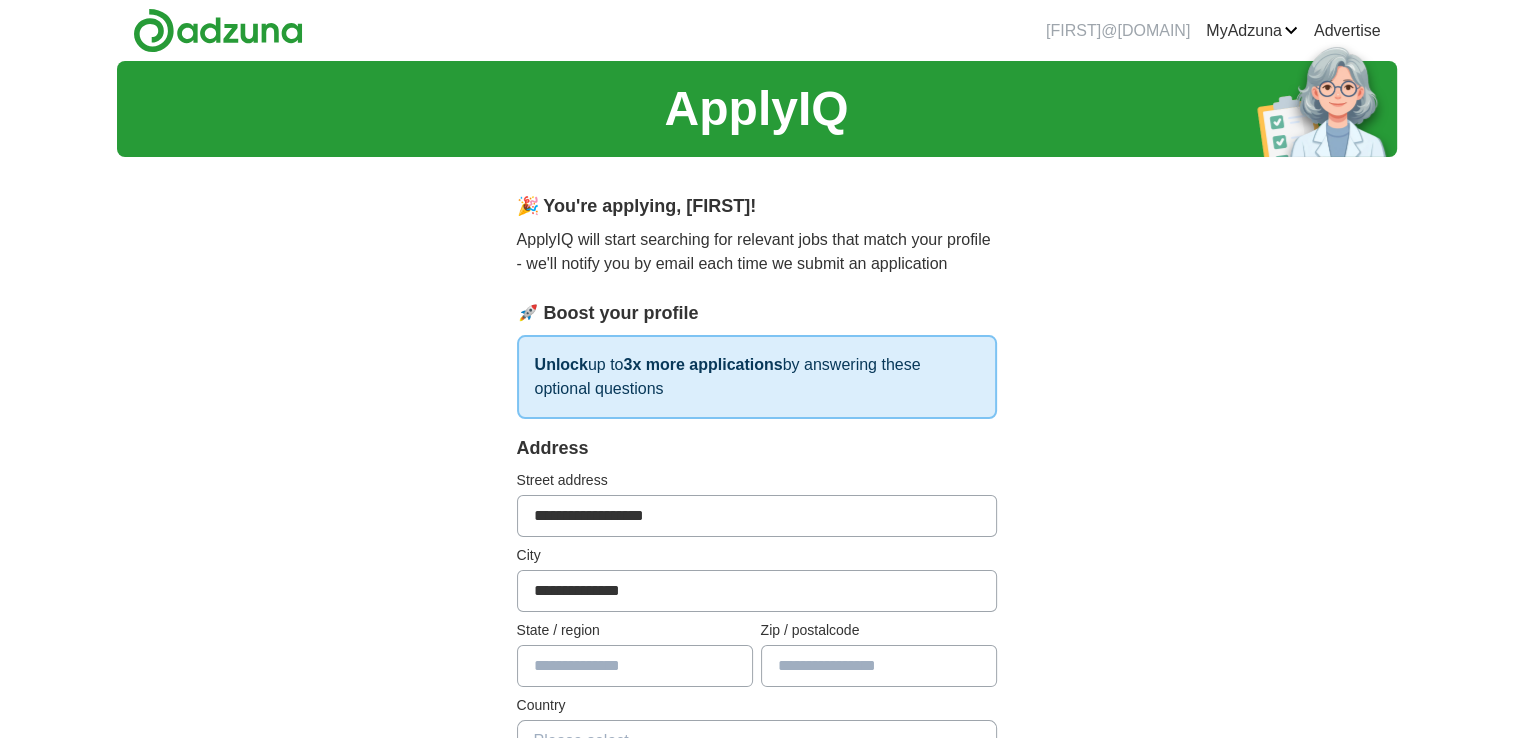 type on "*****" 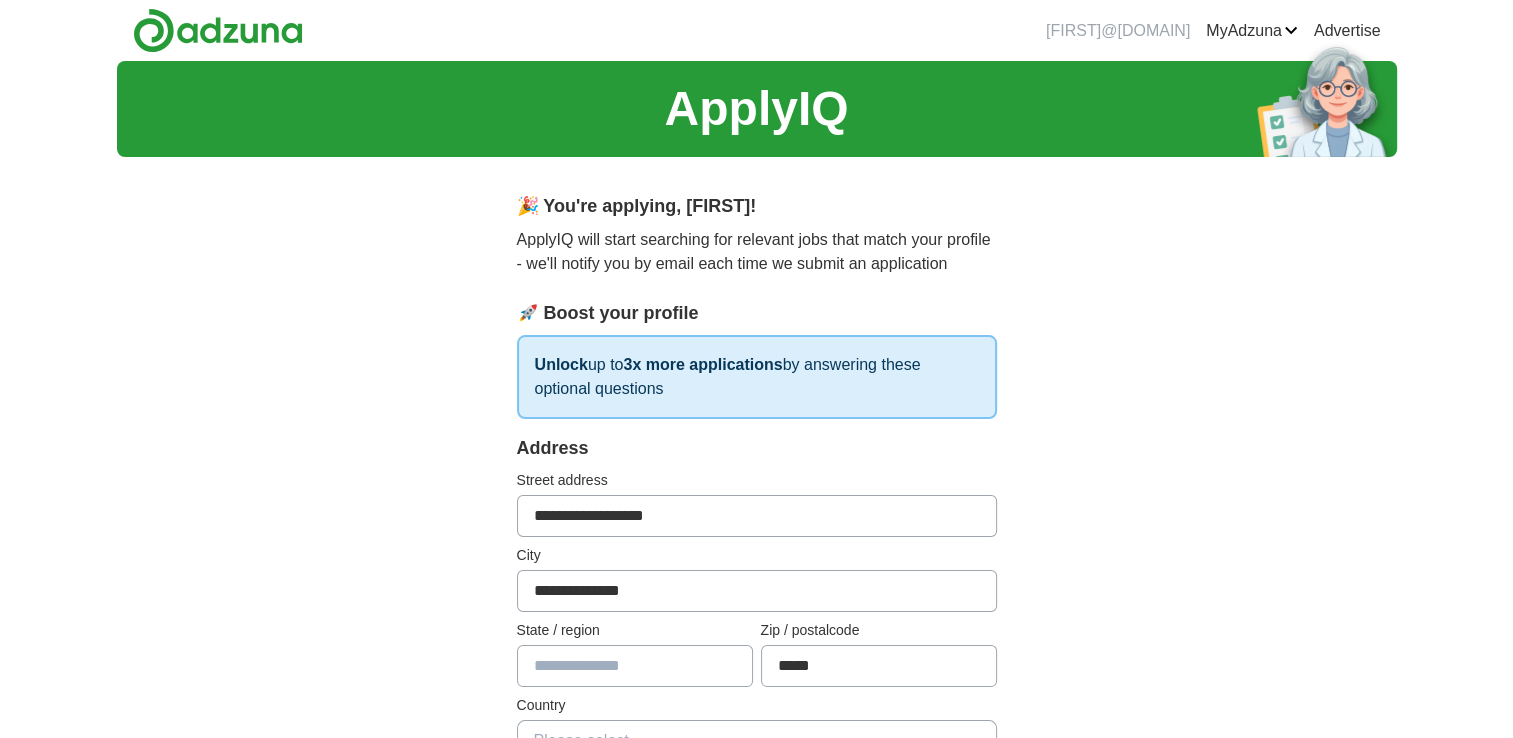 click at bounding box center [635, 666] 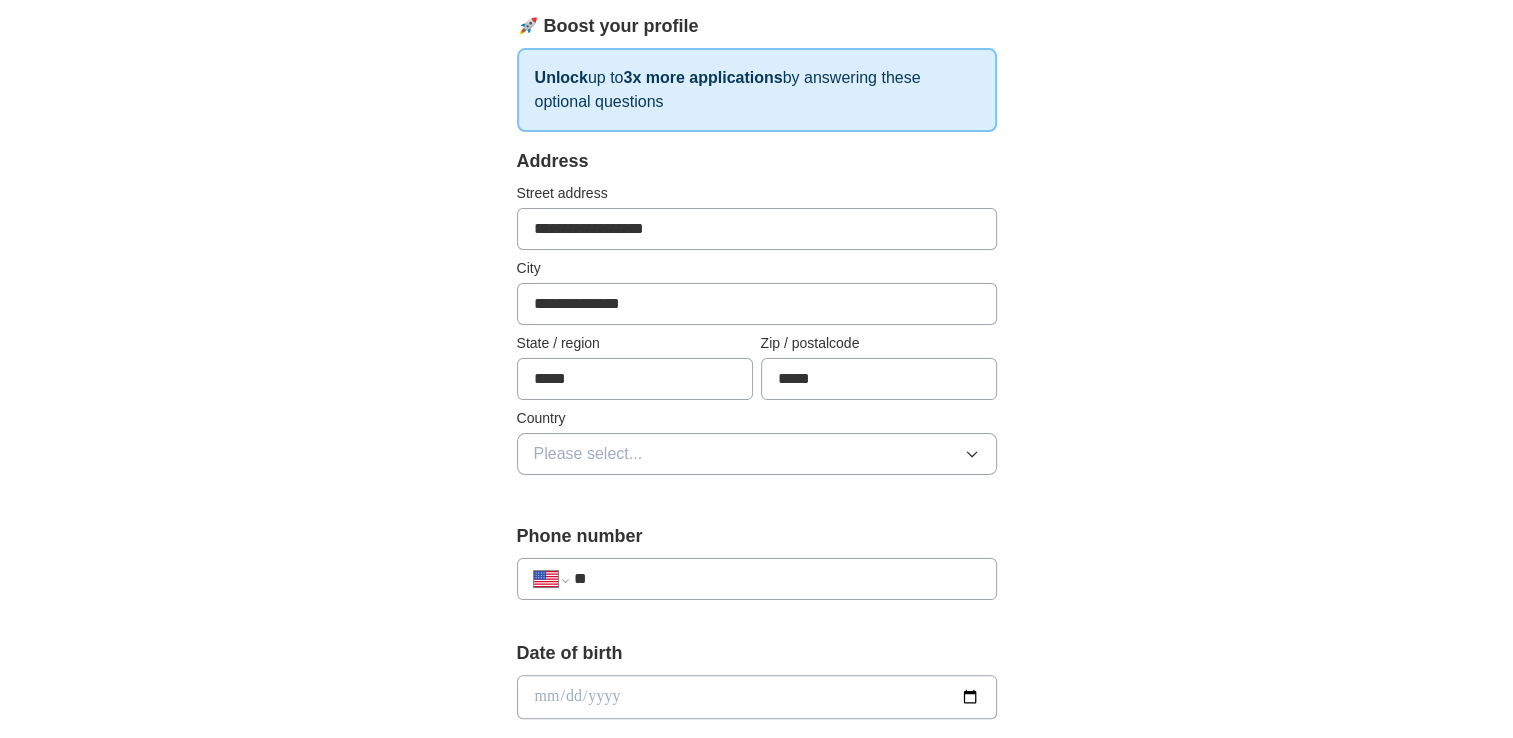 scroll, scrollTop: 292, scrollLeft: 0, axis: vertical 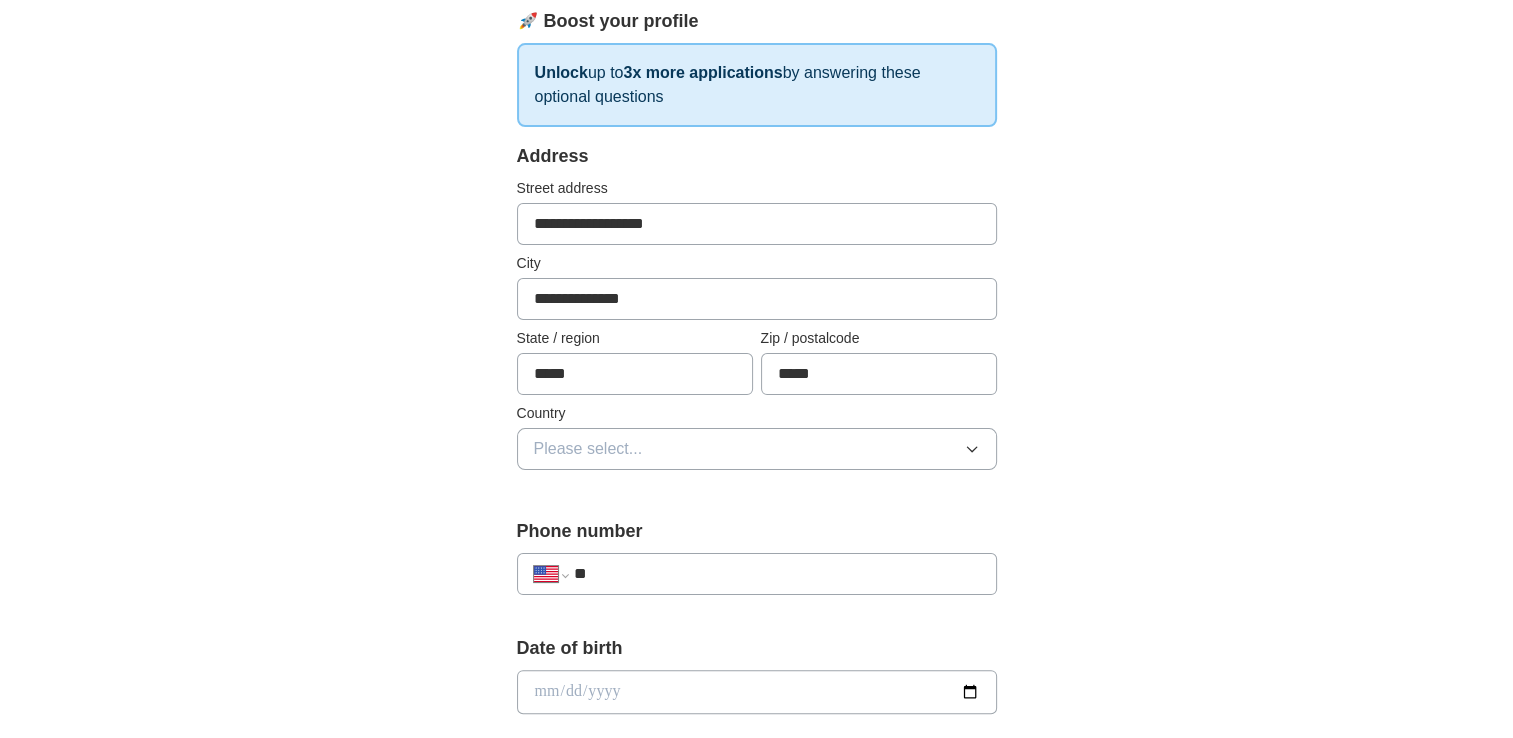click on "Please select..." at bounding box center [588, 449] 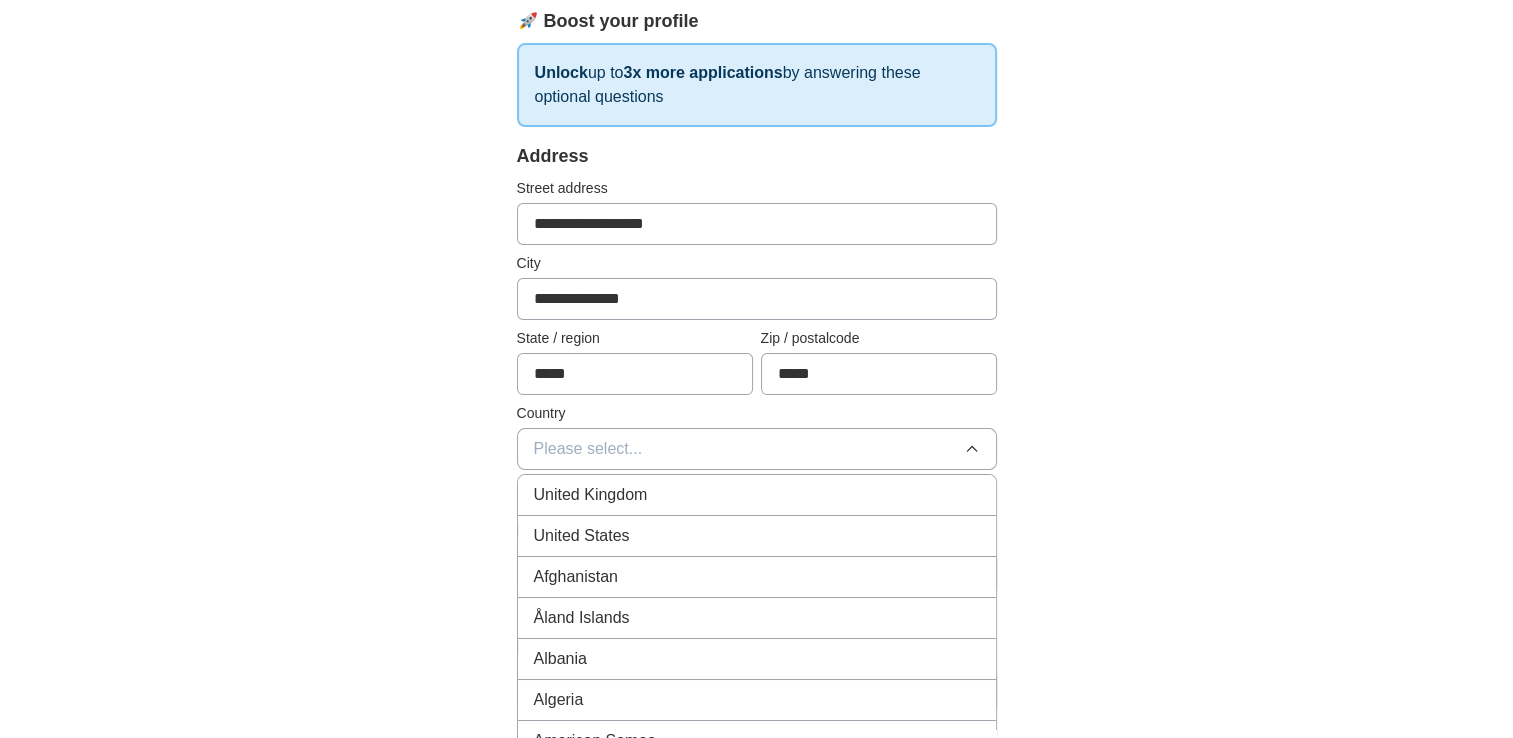 click on "United States" at bounding box center (757, 536) 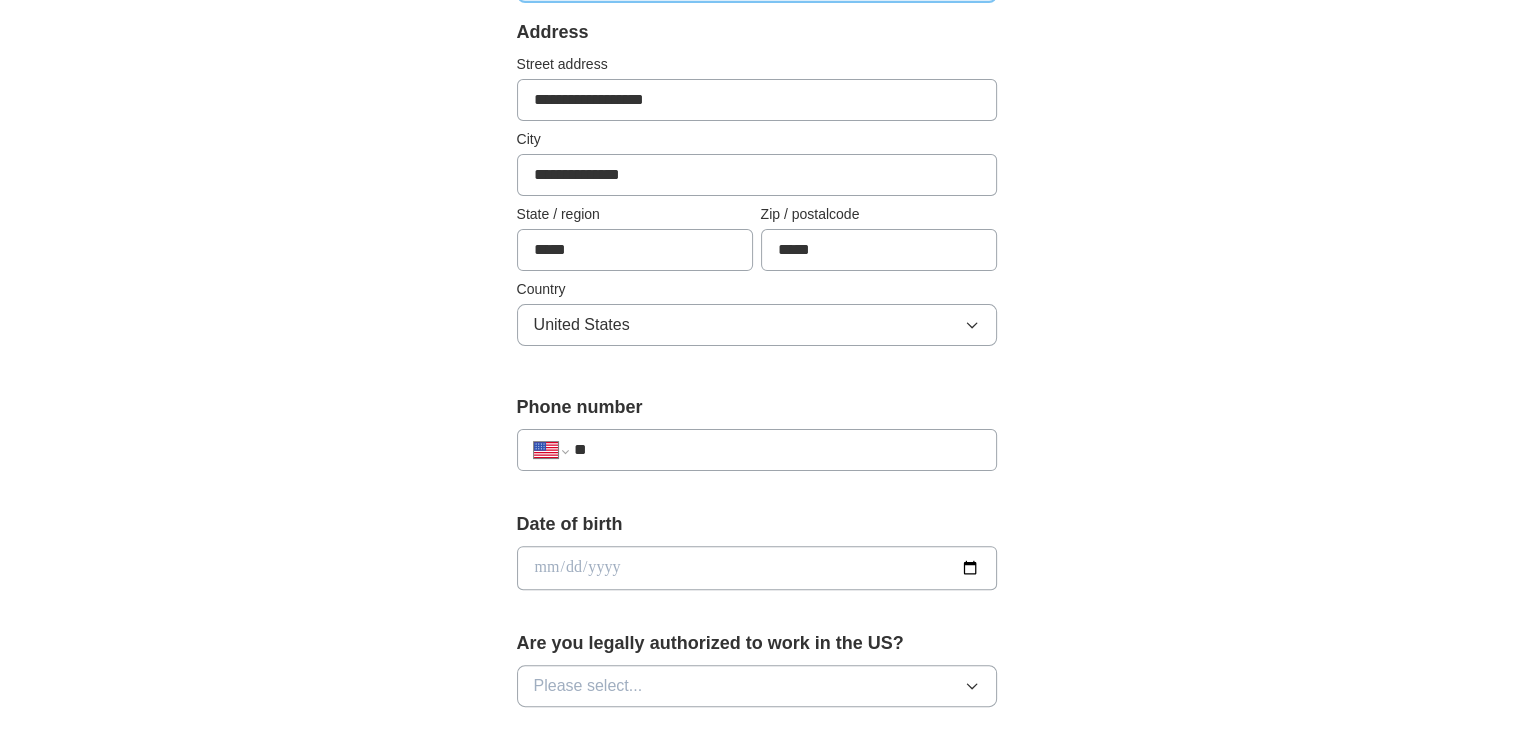 scroll, scrollTop: 418, scrollLeft: 0, axis: vertical 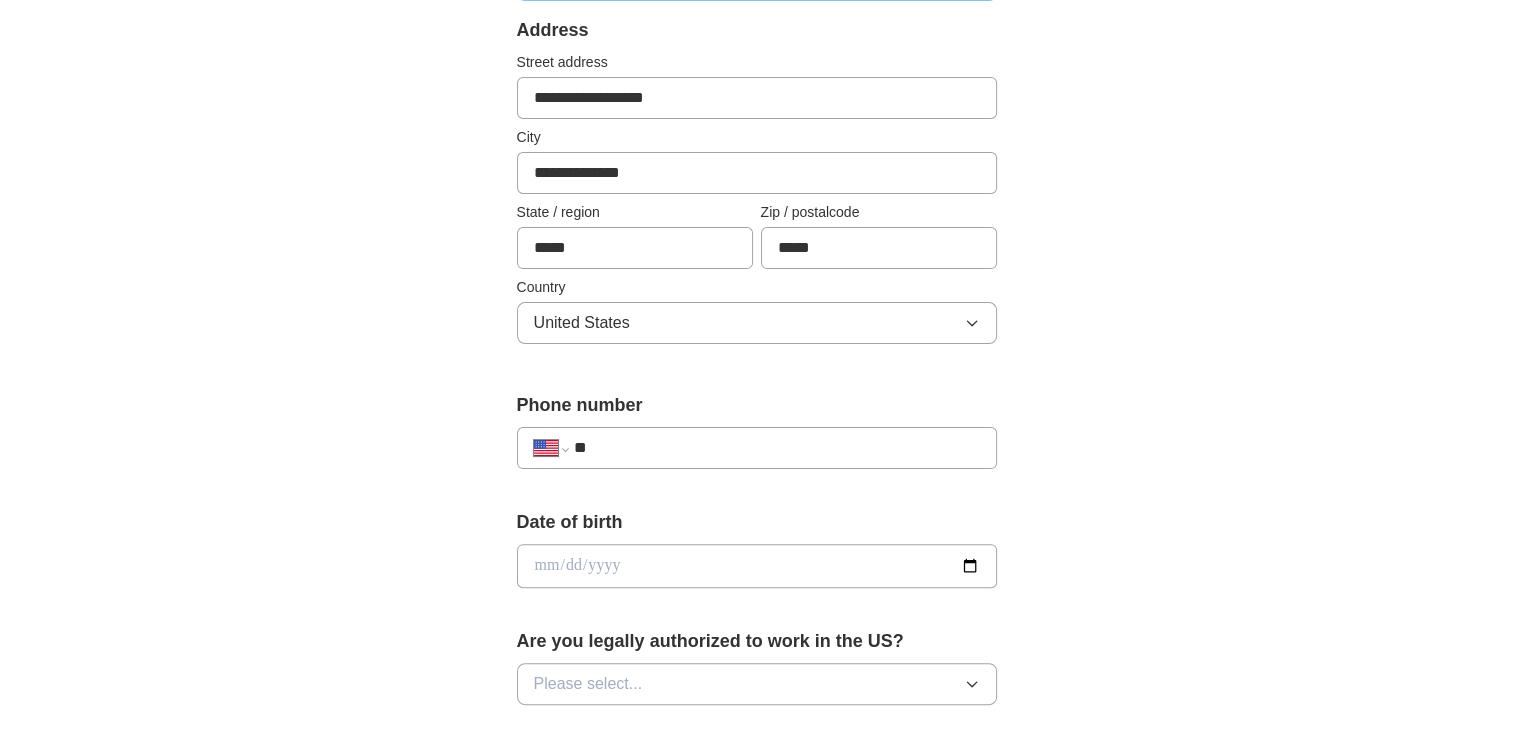 click on "**" at bounding box center (776, 448) 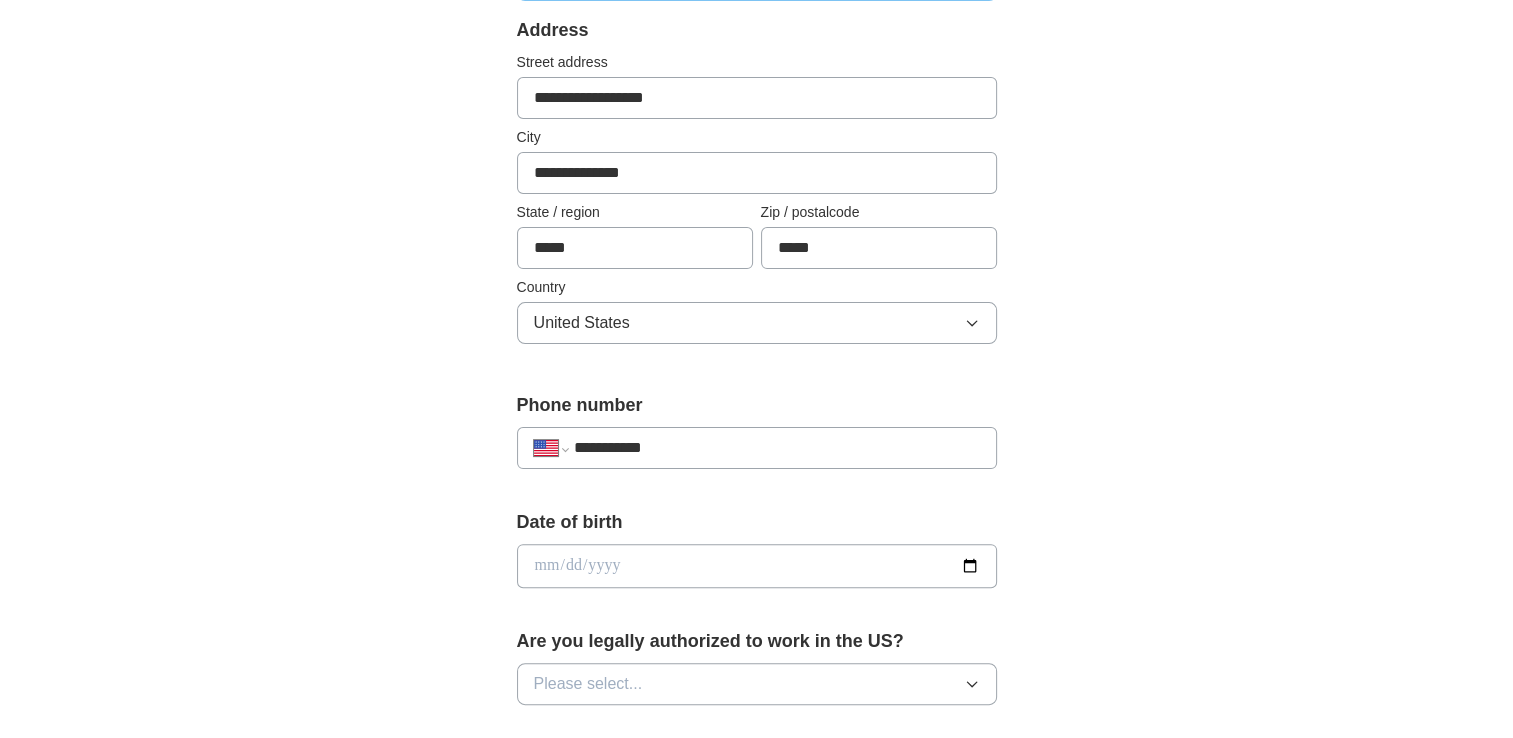 select on "**" 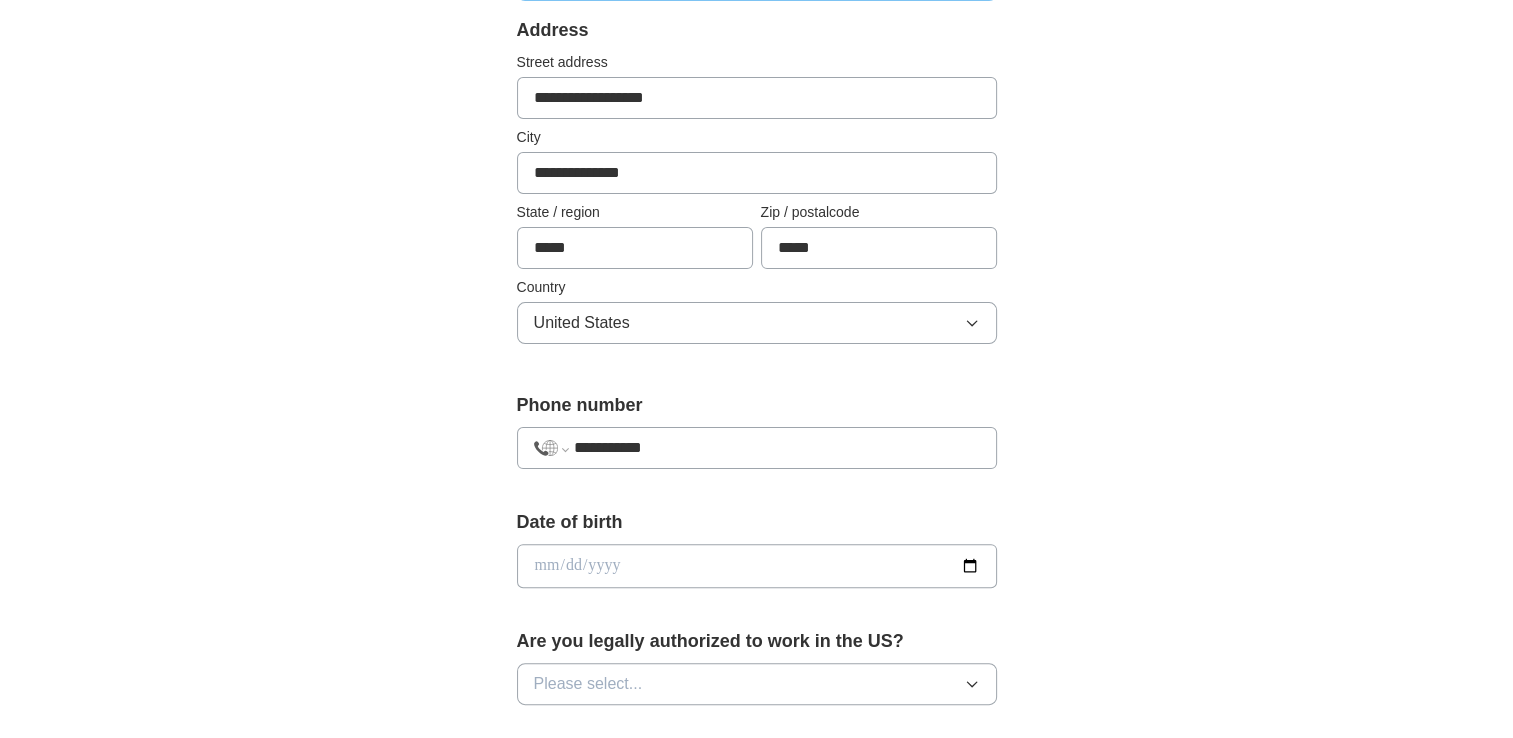 type on "**********" 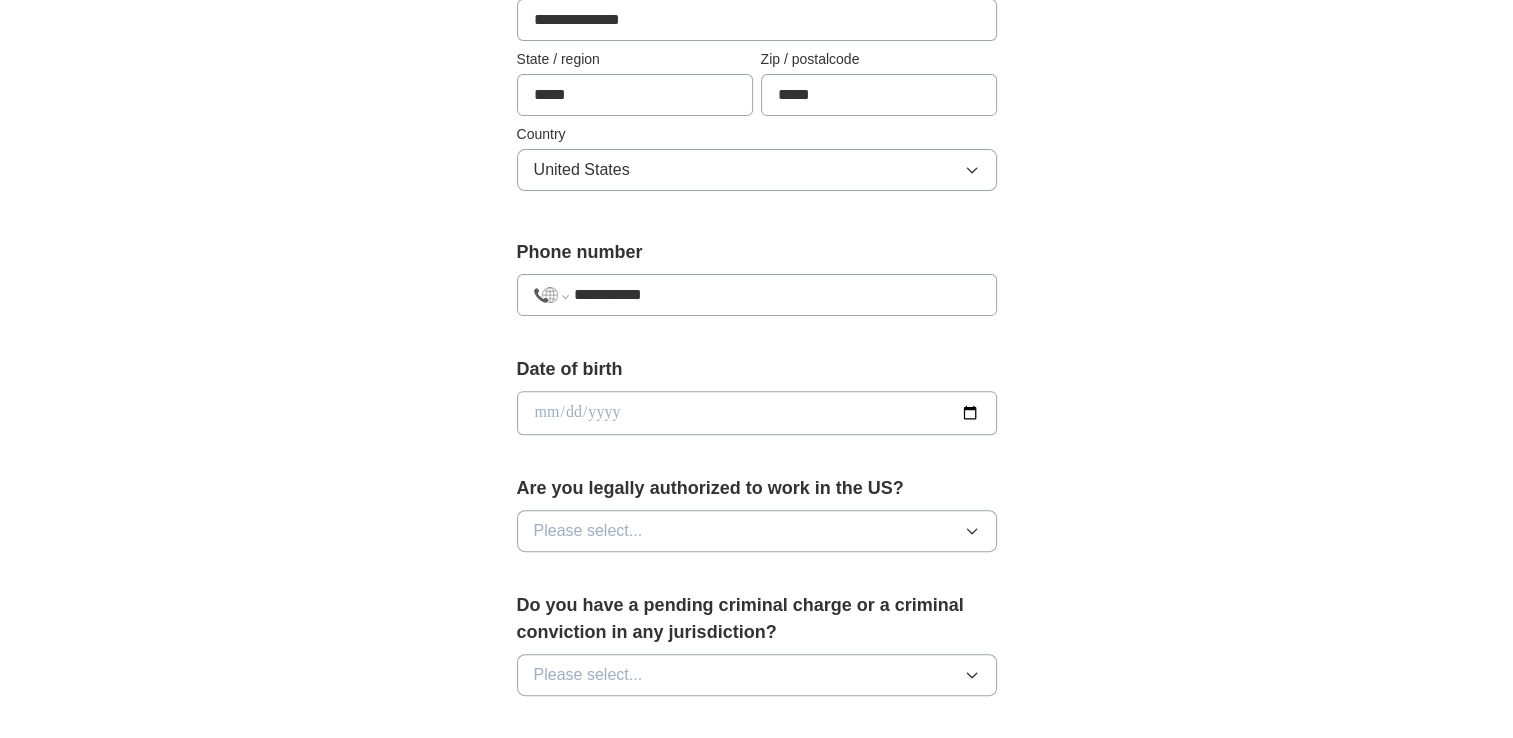 scroll, scrollTop: 574, scrollLeft: 0, axis: vertical 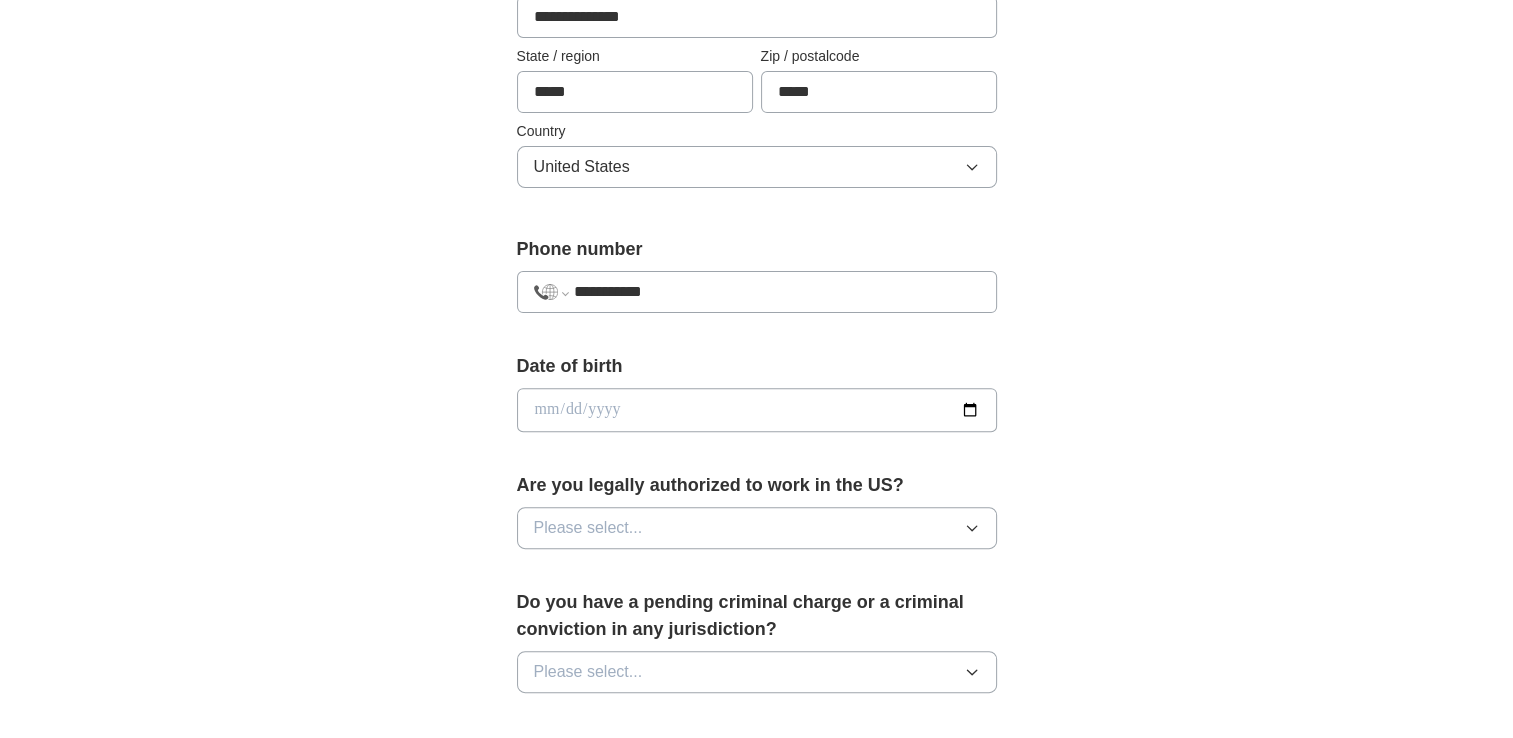 click at bounding box center [757, 410] 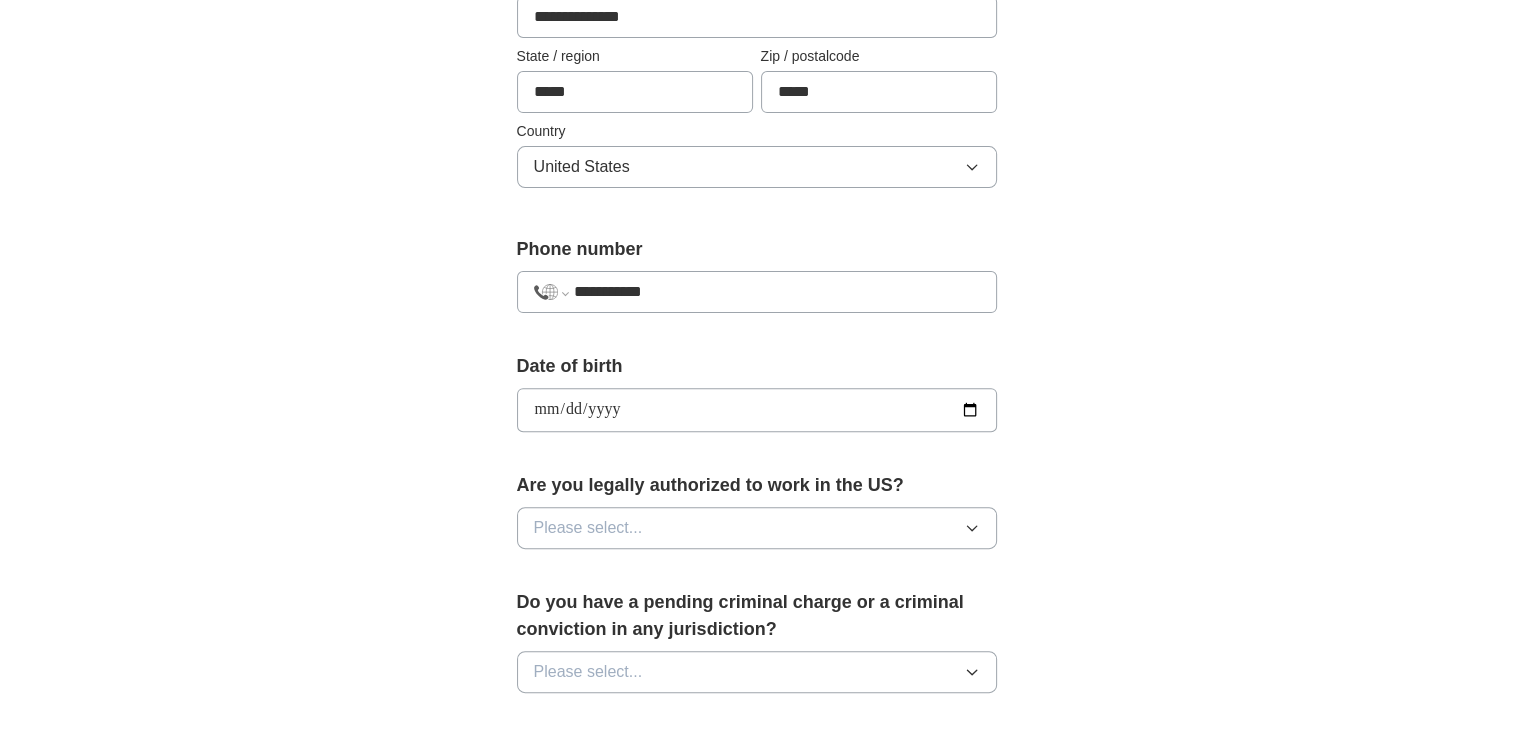 type on "**********" 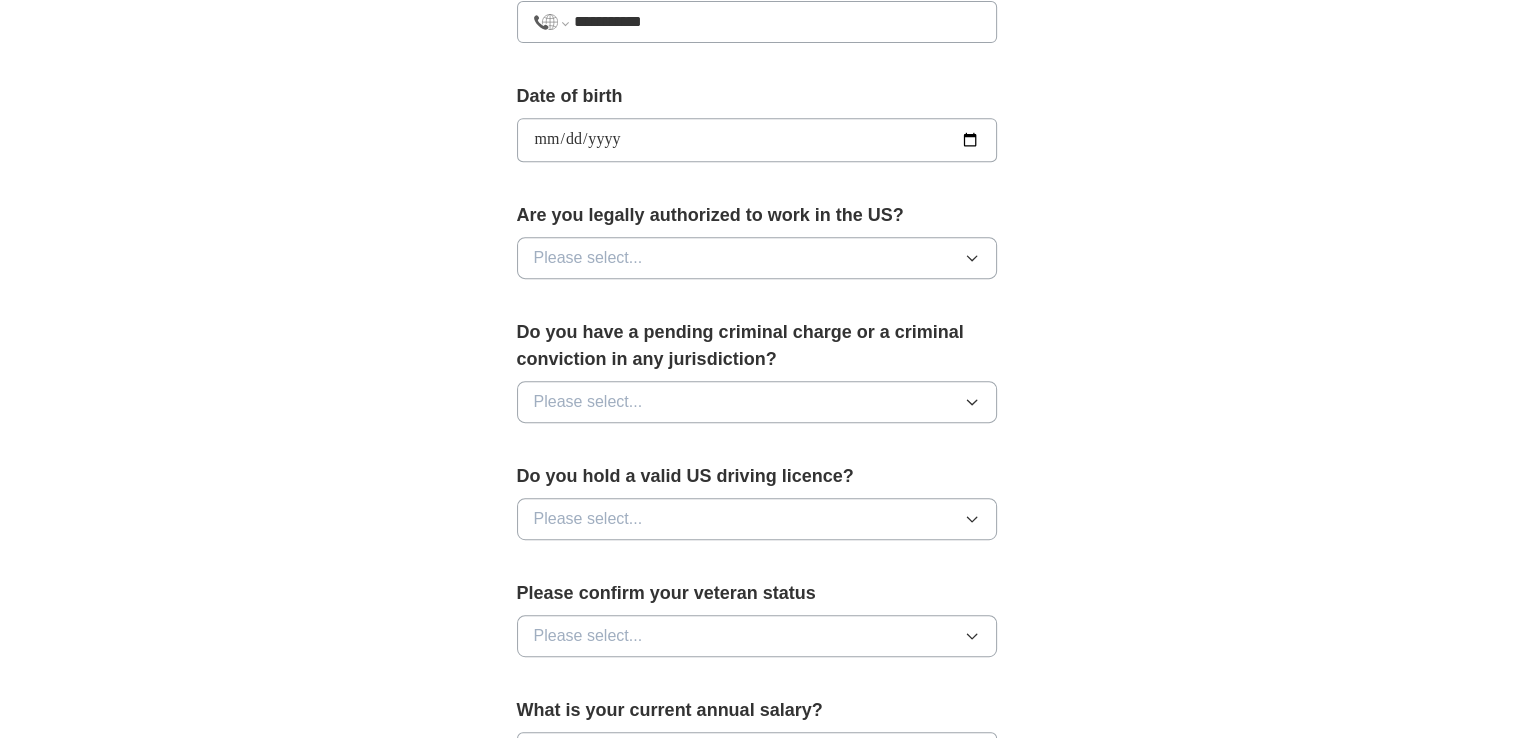 scroll, scrollTop: 850, scrollLeft: 0, axis: vertical 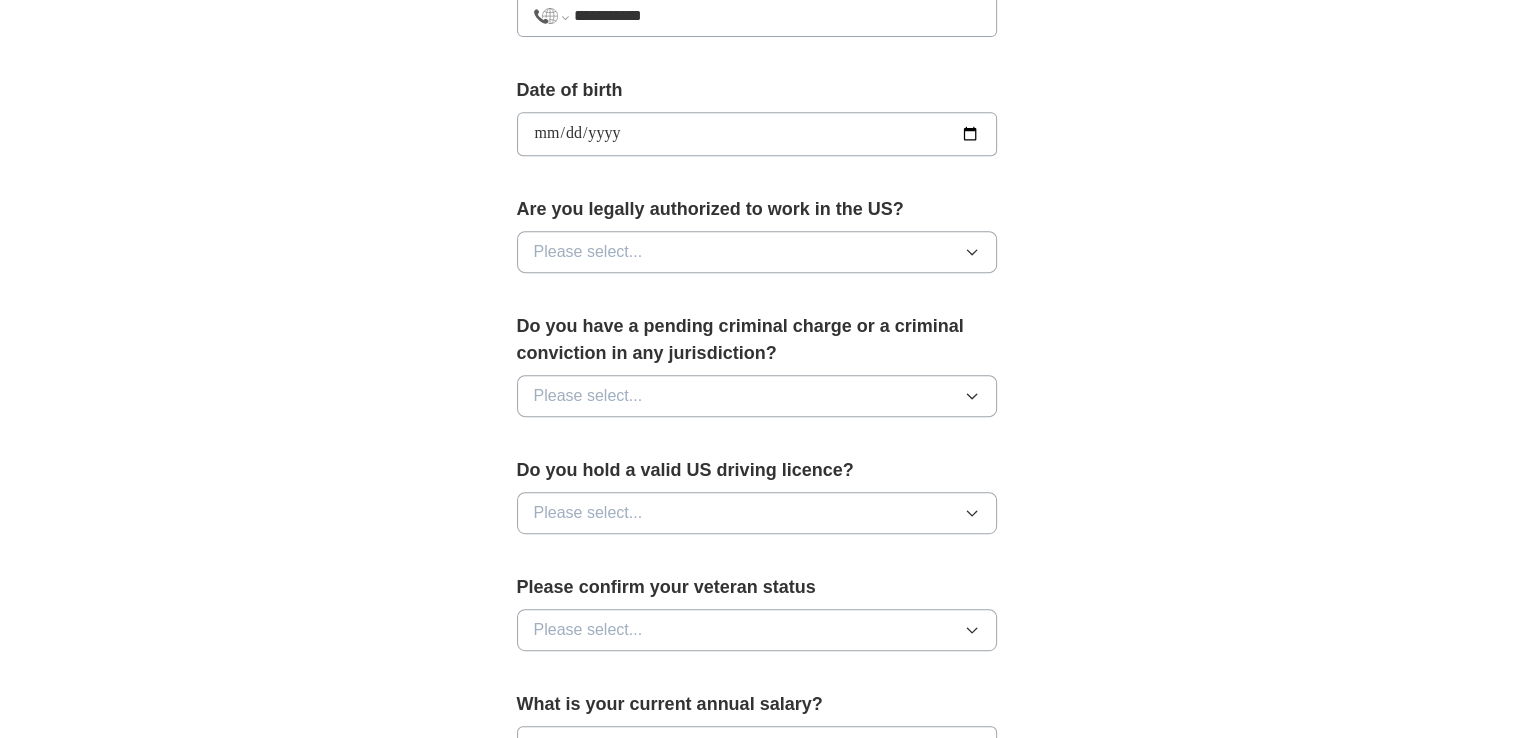 click on "Please select..." at bounding box center (757, 252) 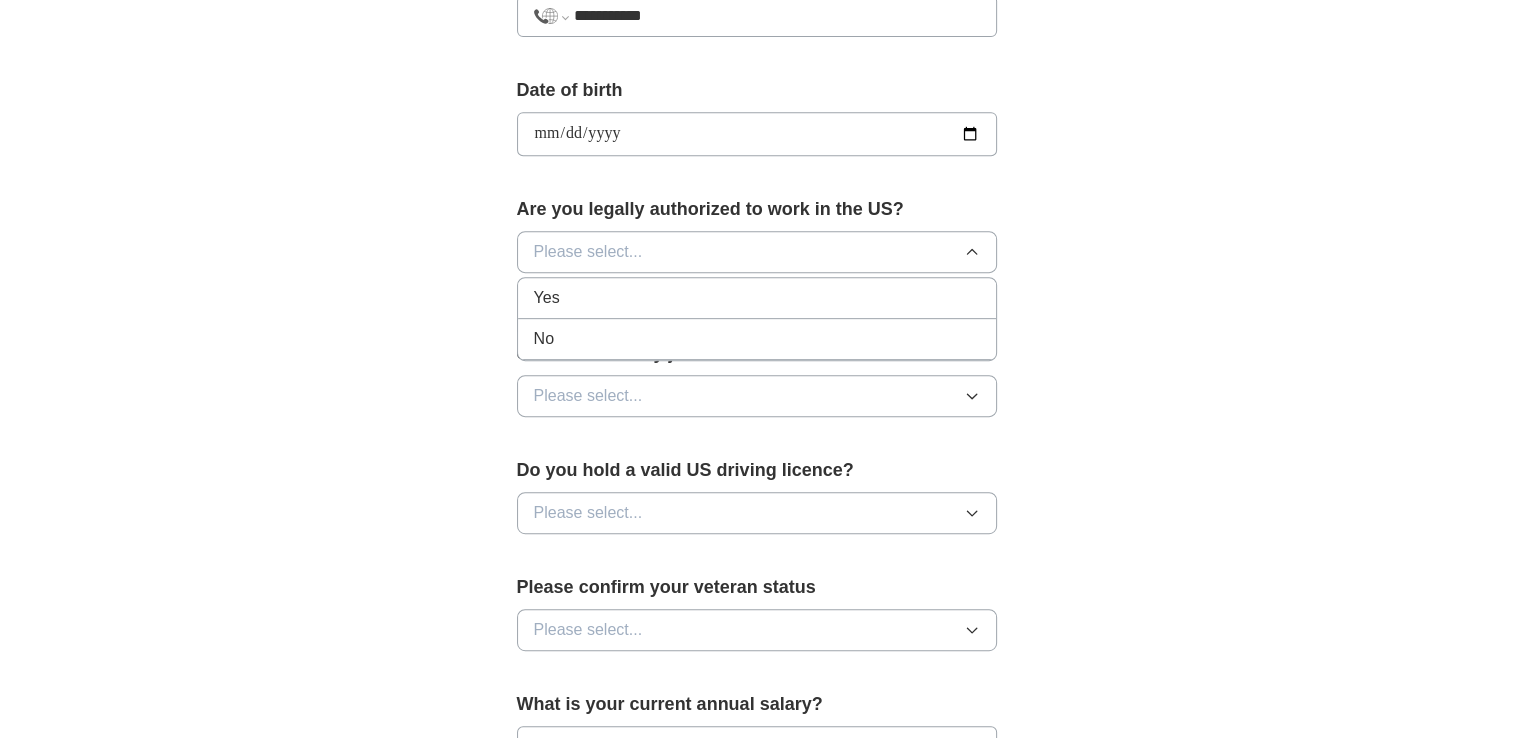 click on "Yes" at bounding box center [757, 298] 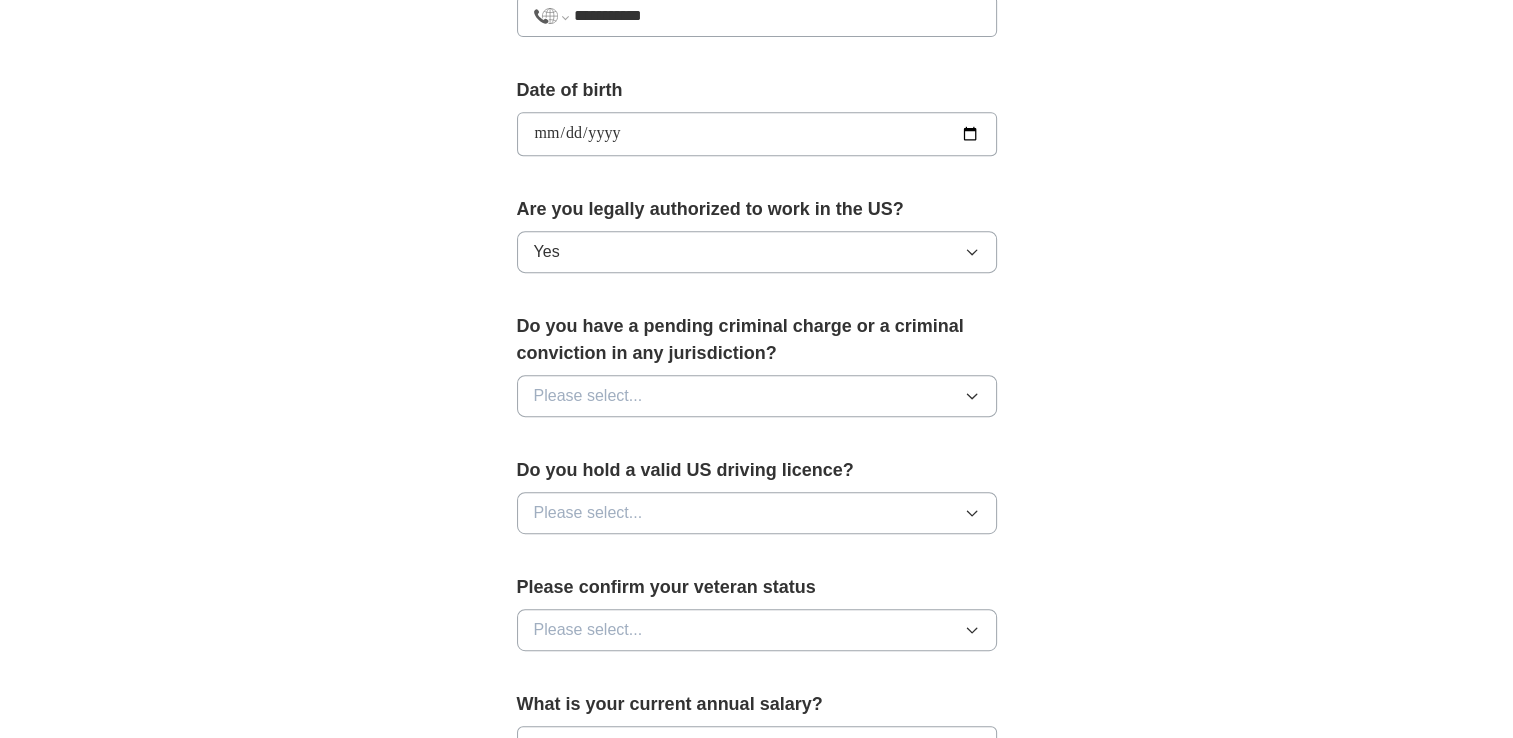 click on "Please select..." at bounding box center (757, 396) 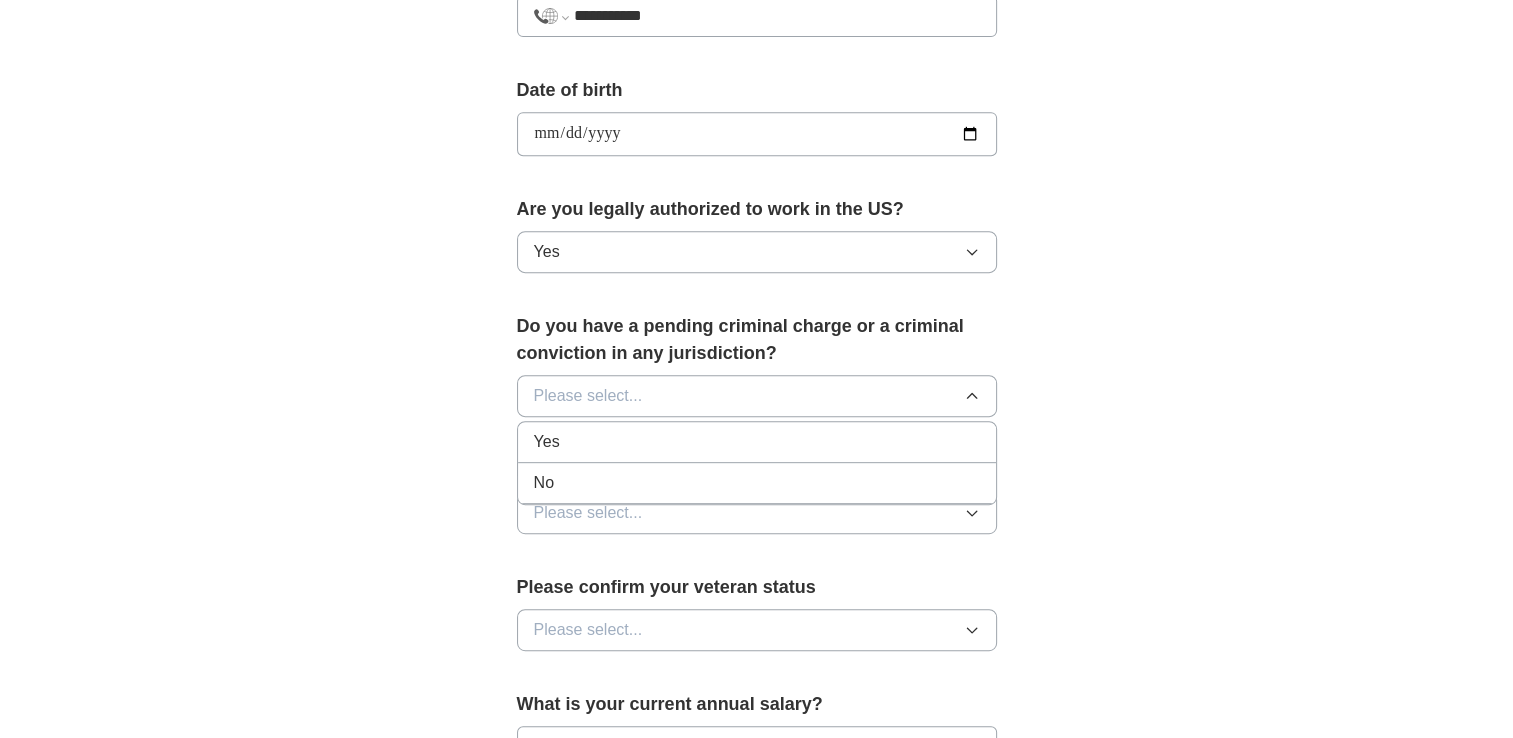 click on "No" at bounding box center [757, 483] 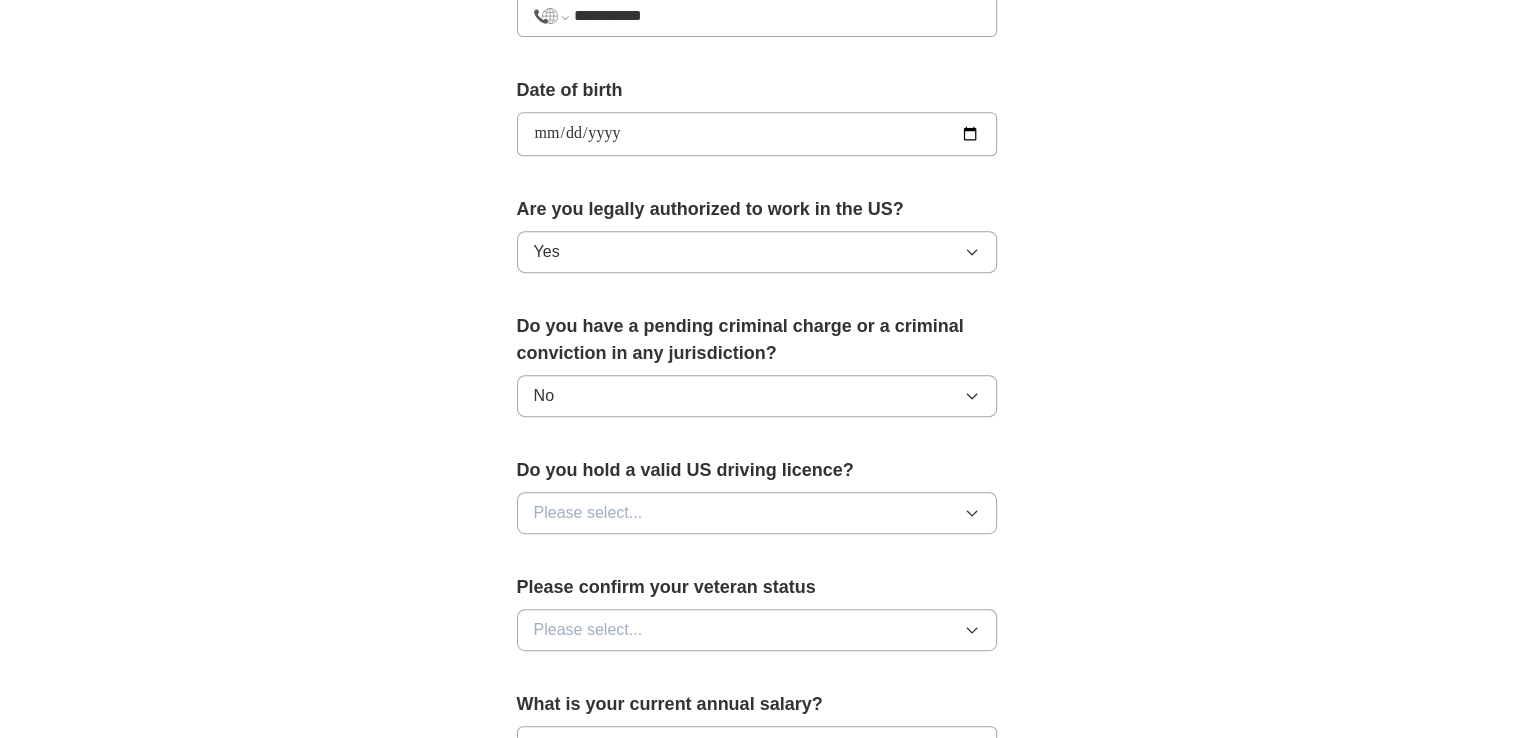 click on "Please select..." at bounding box center [757, 513] 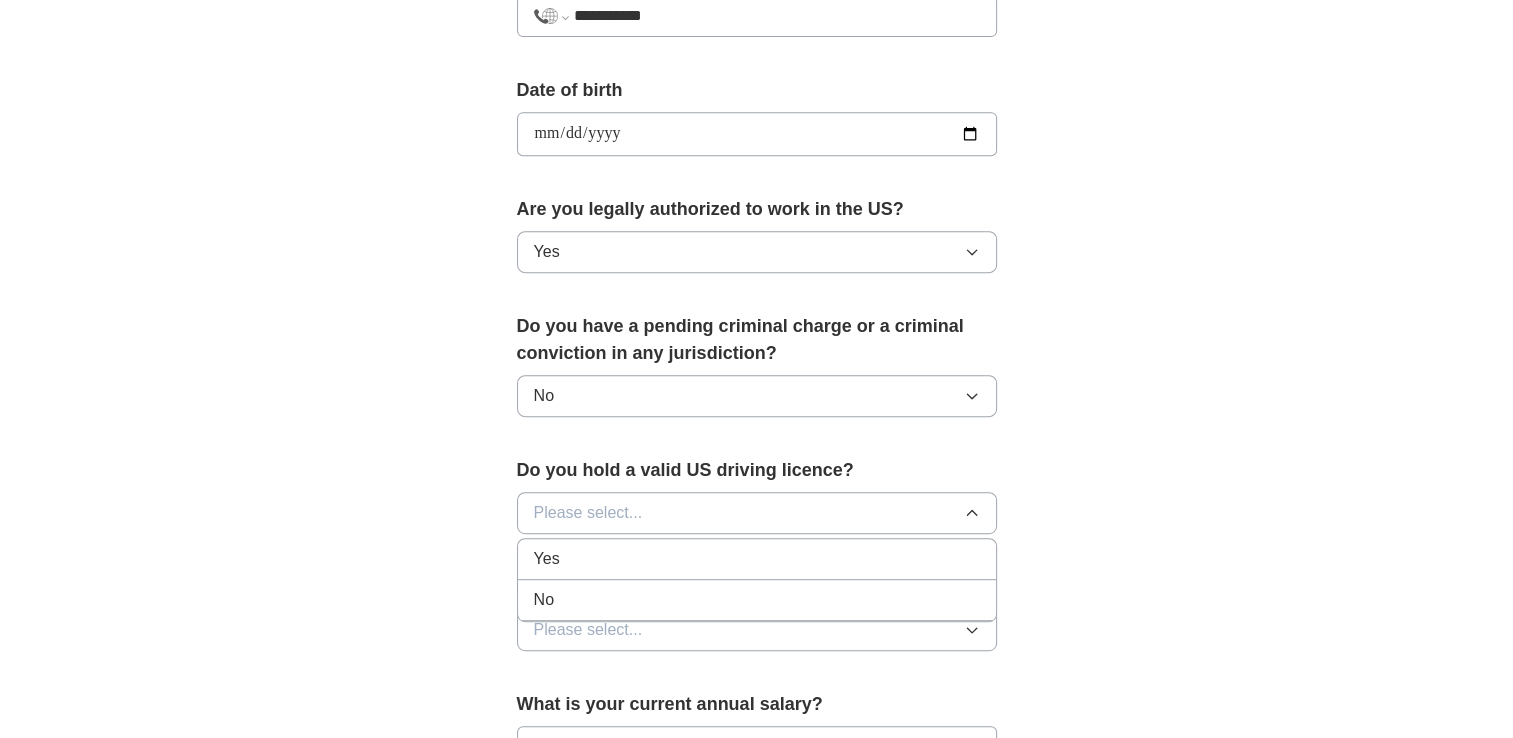 click on "Yes" at bounding box center (757, 559) 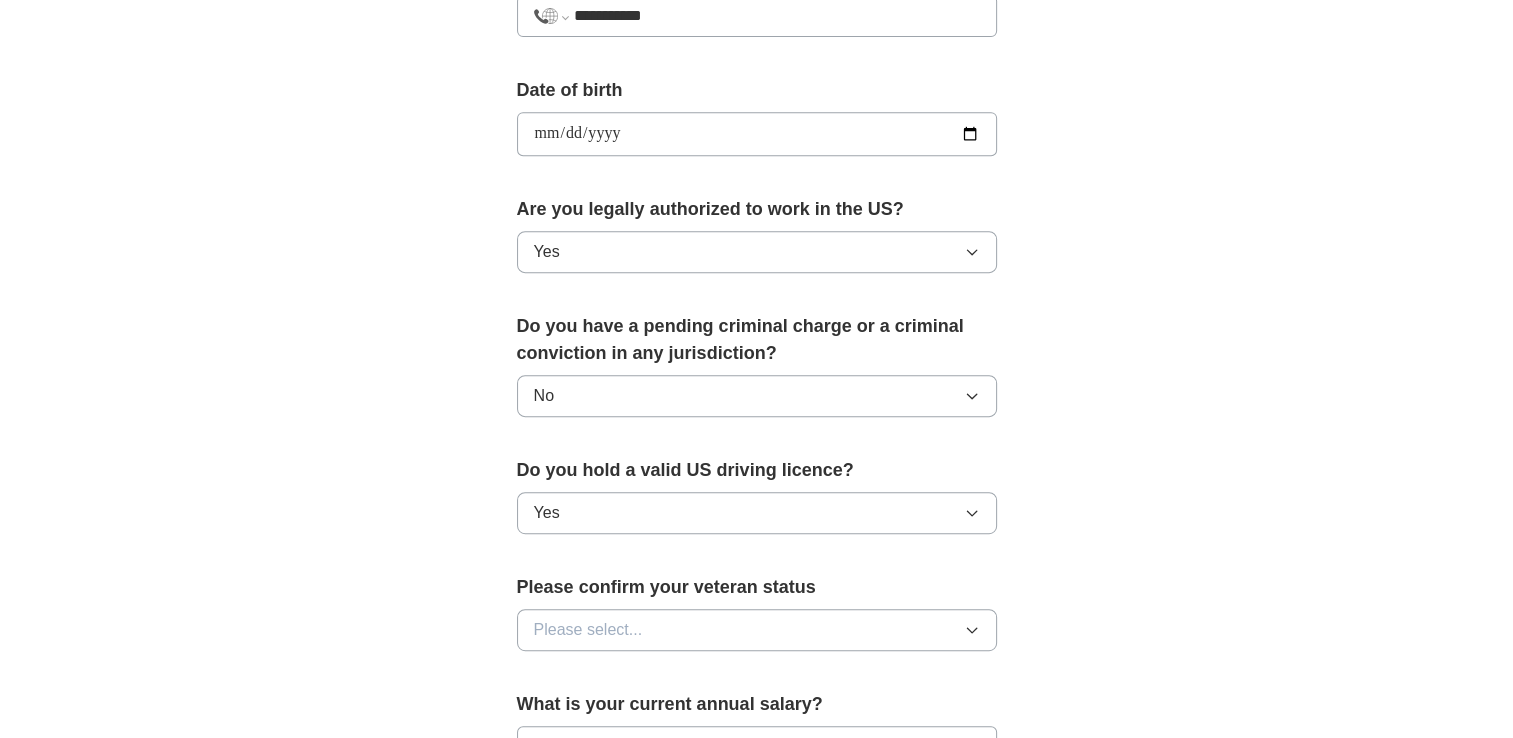 click on "Please select..." at bounding box center (757, 630) 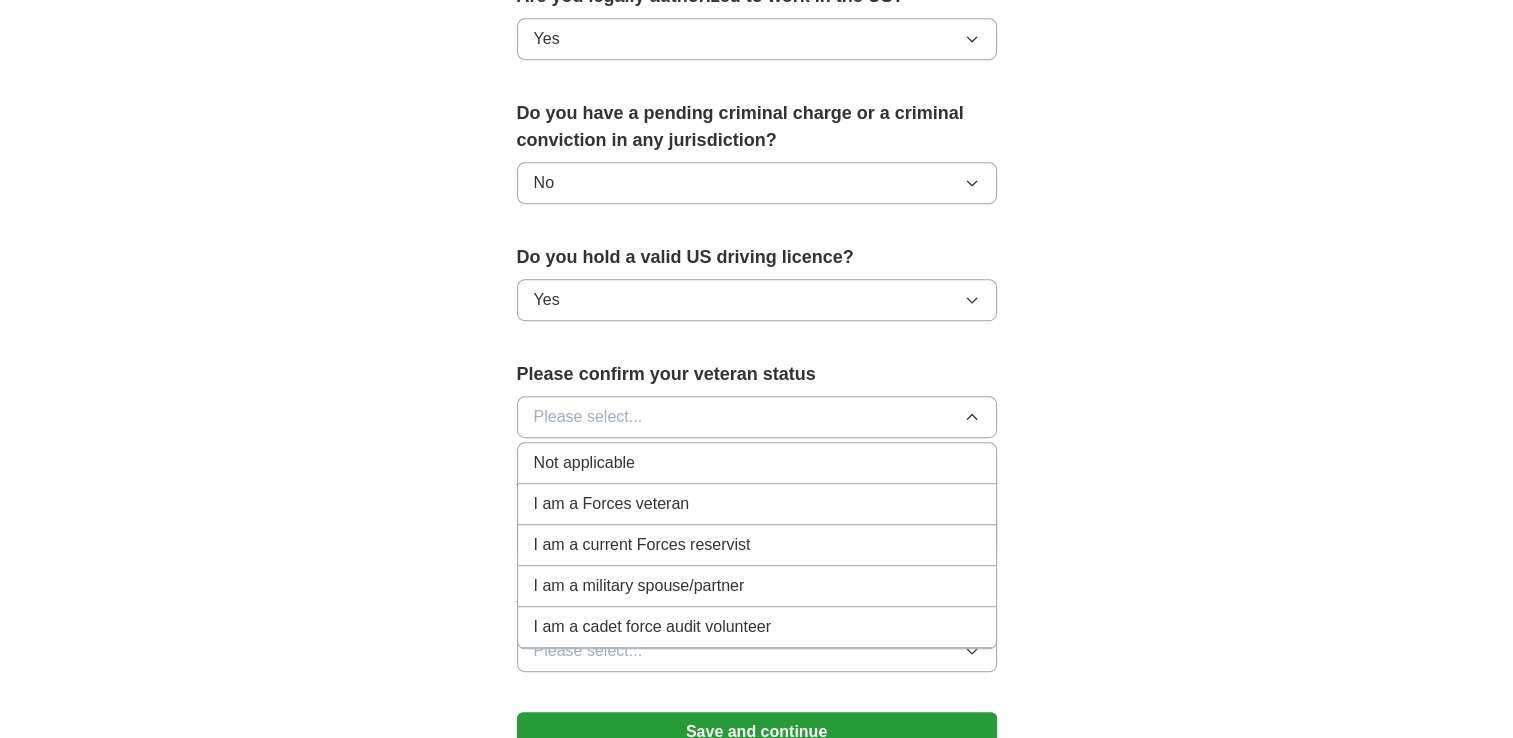 scroll, scrollTop: 1064, scrollLeft: 0, axis: vertical 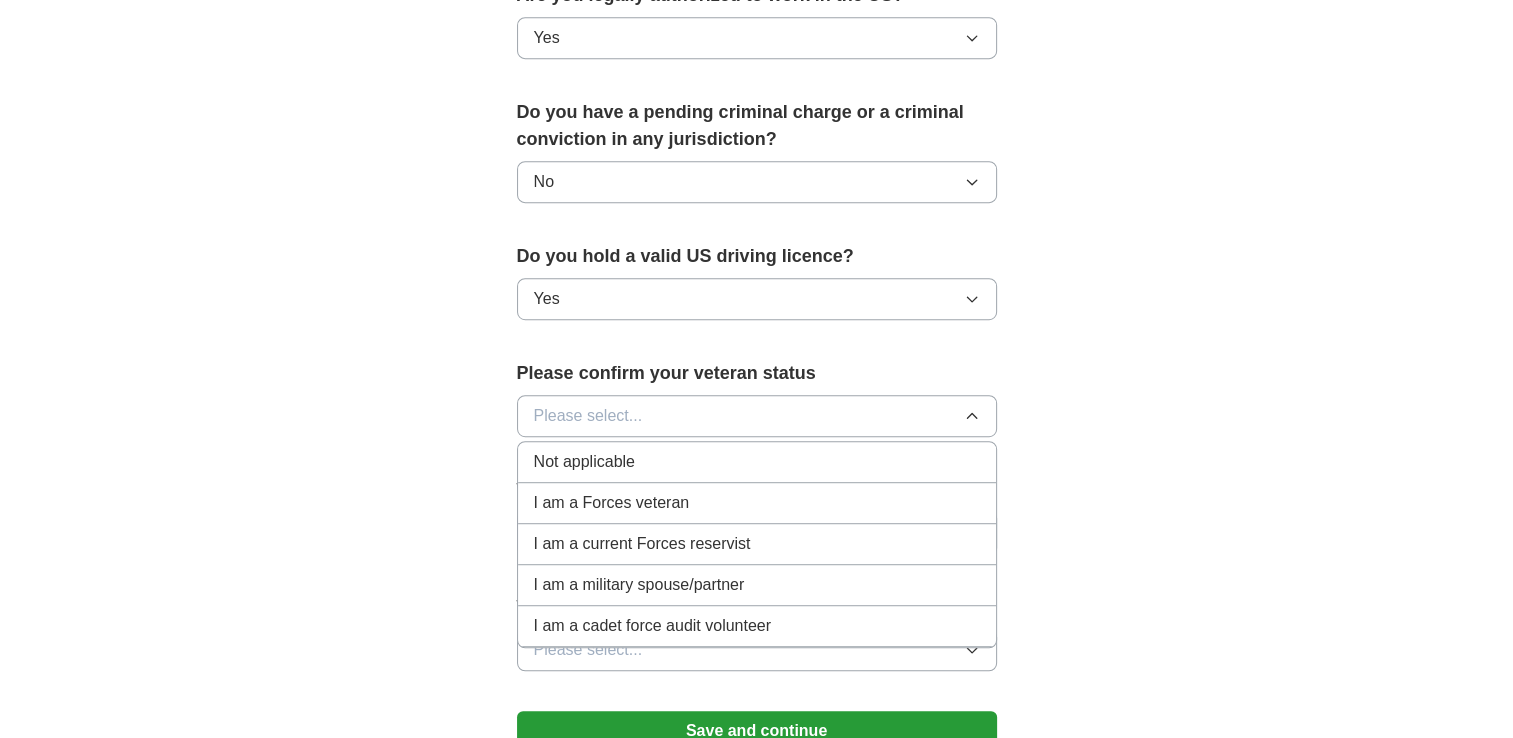 click on "Not applicable" at bounding box center [584, 462] 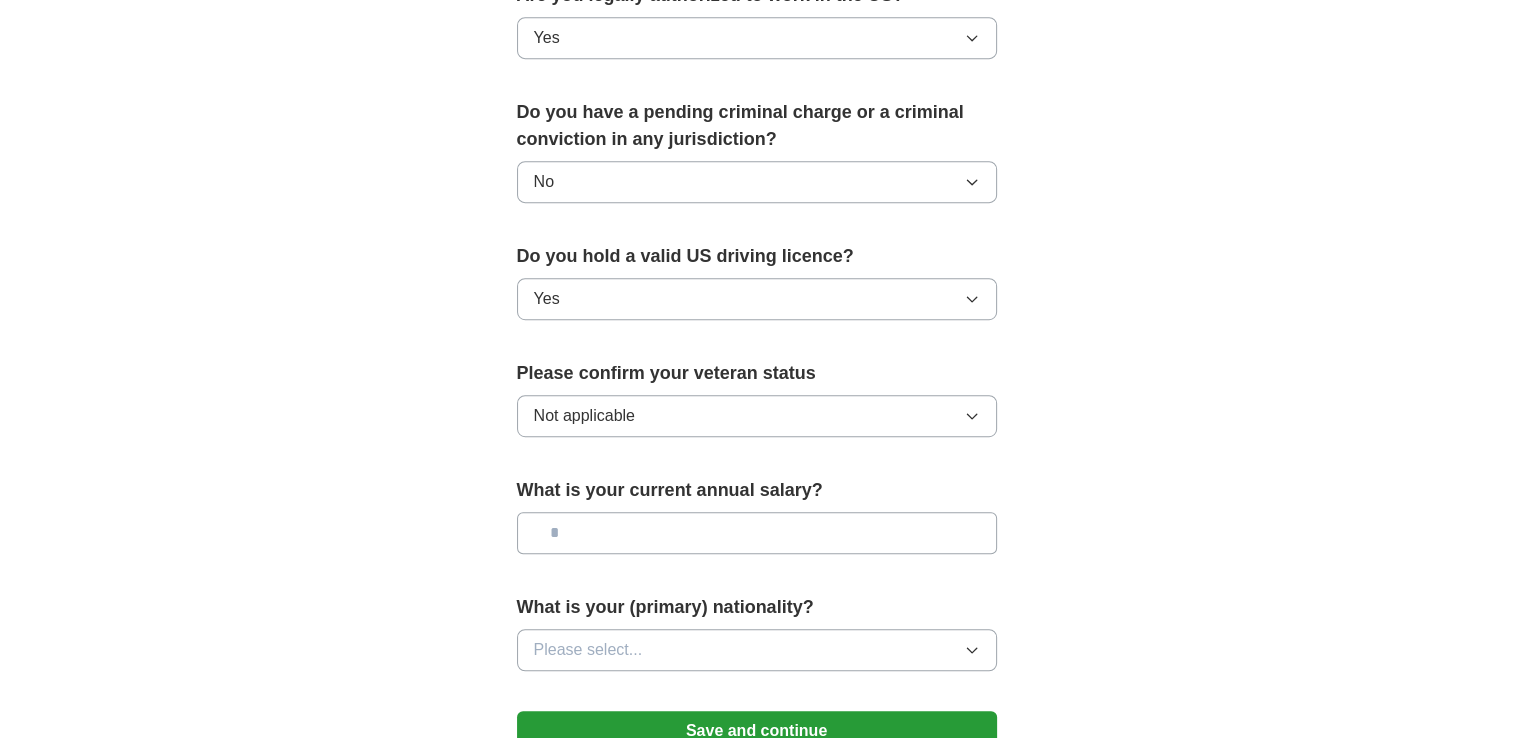 click at bounding box center [757, 533] 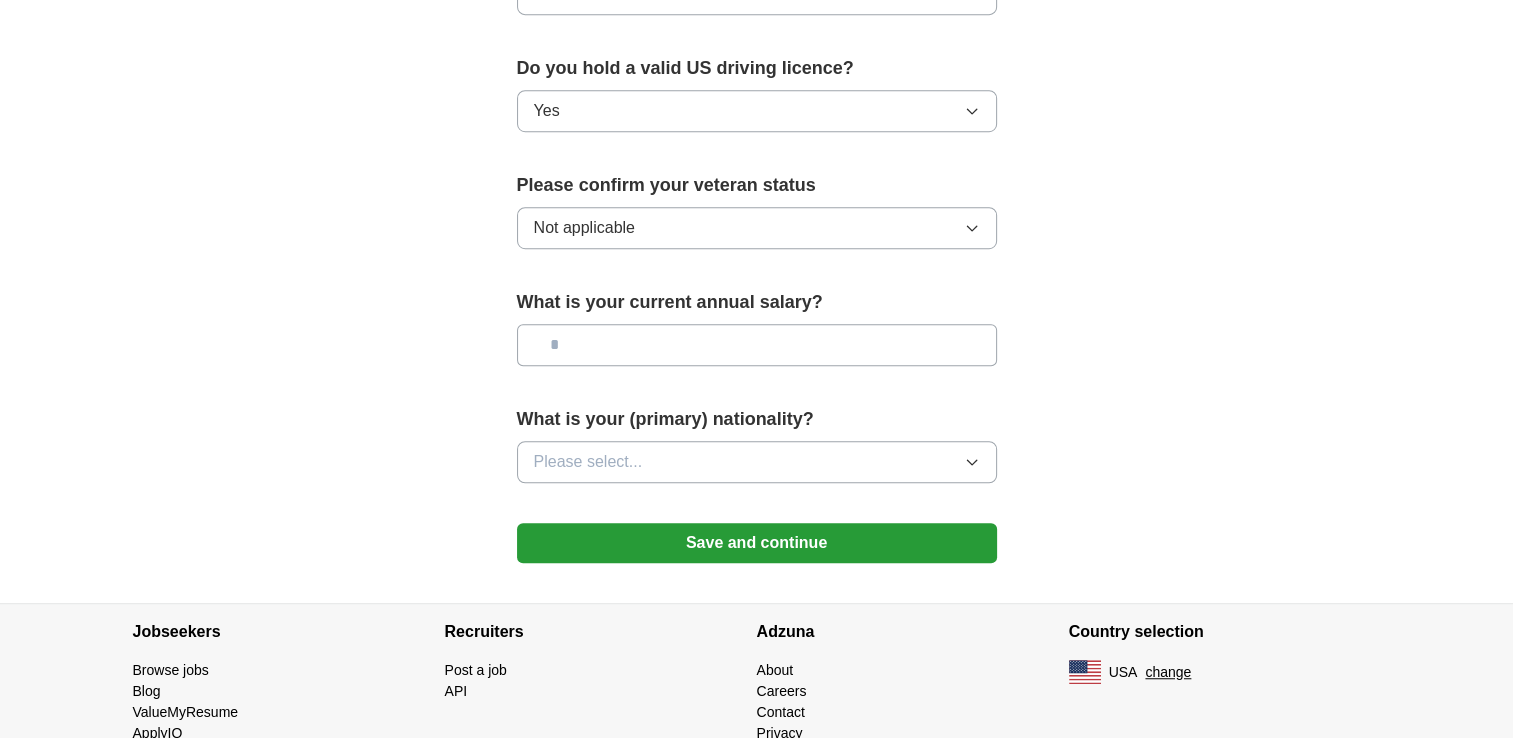 scroll, scrollTop: 1276, scrollLeft: 0, axis: vertical 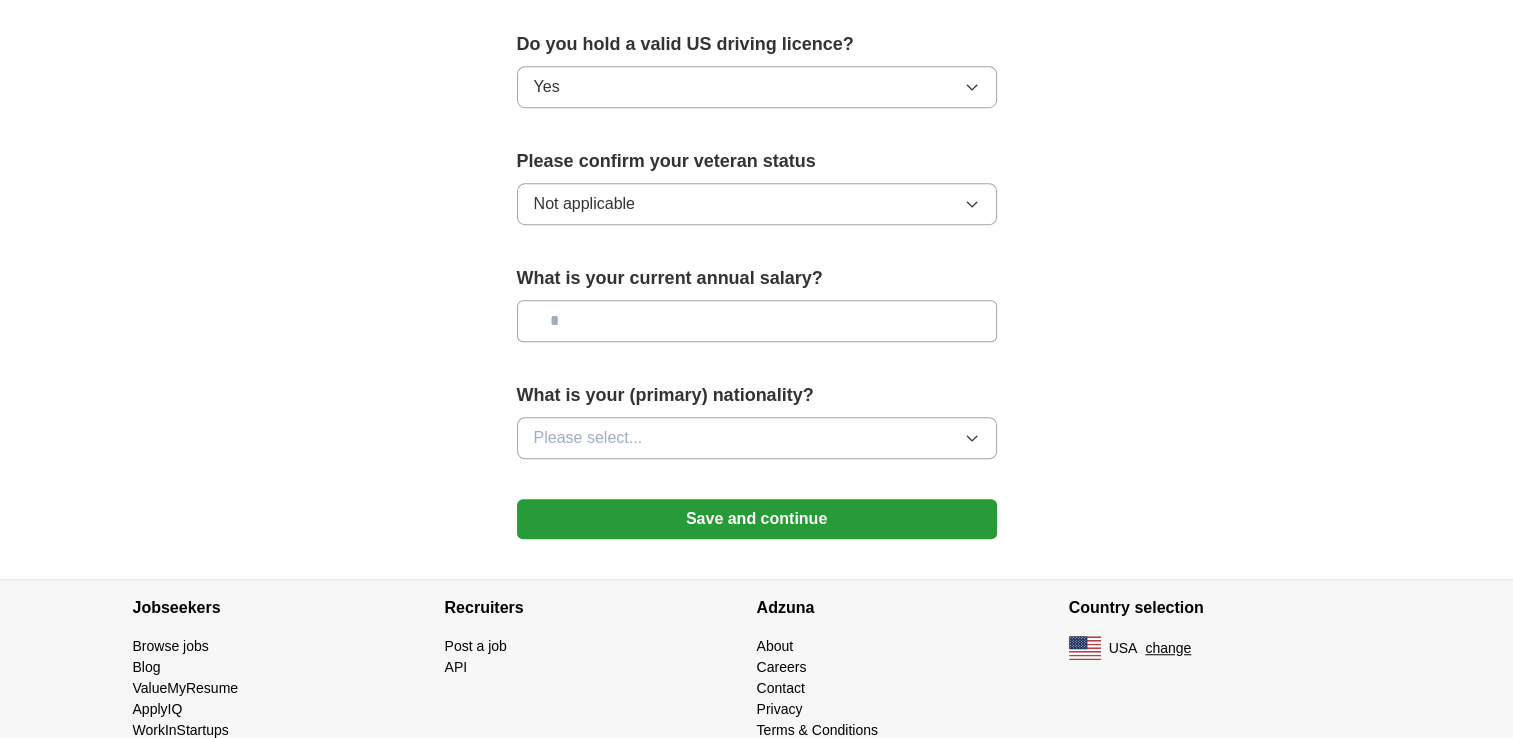 click on "Please select..." at bounding box center (757, 438) 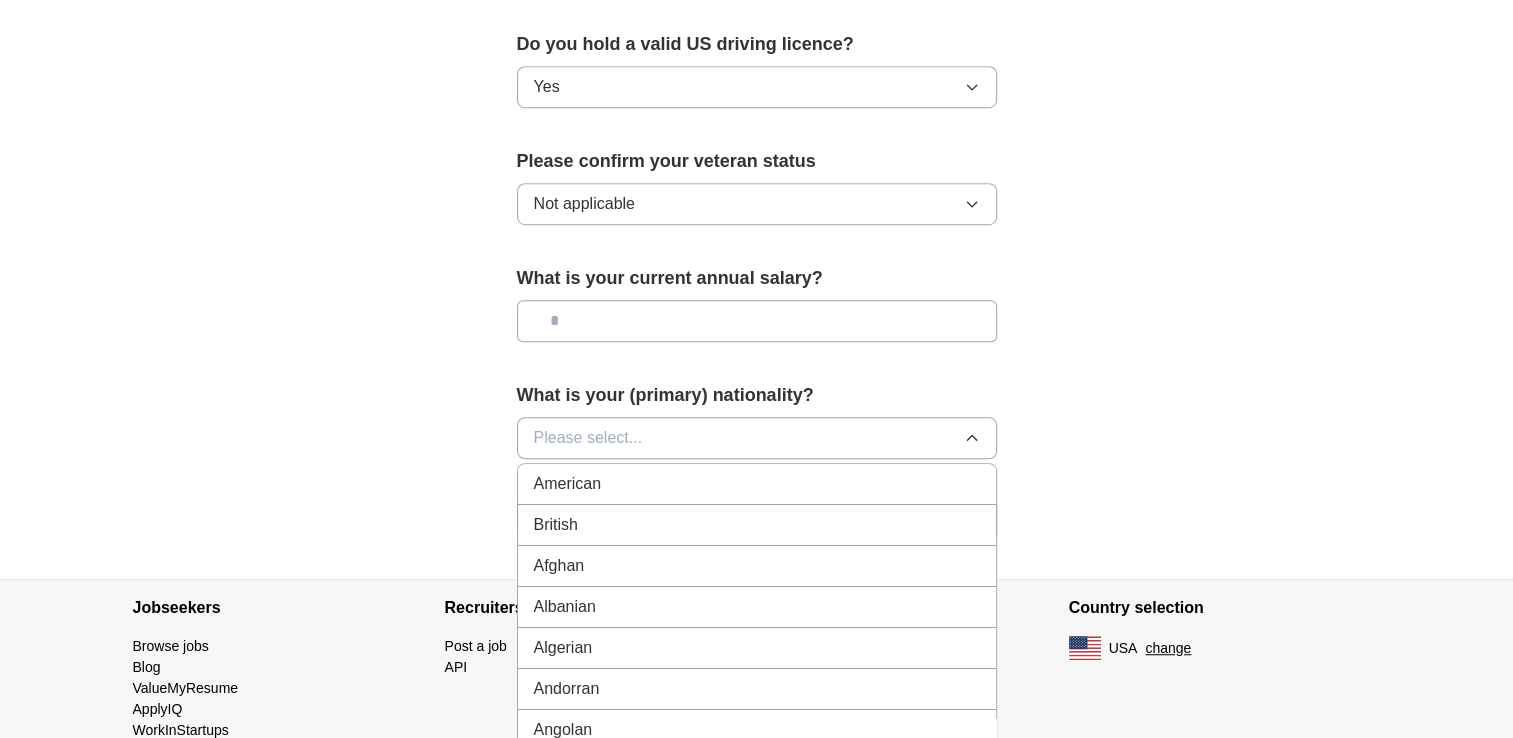 click on "American" at bounding box center (757, 484) 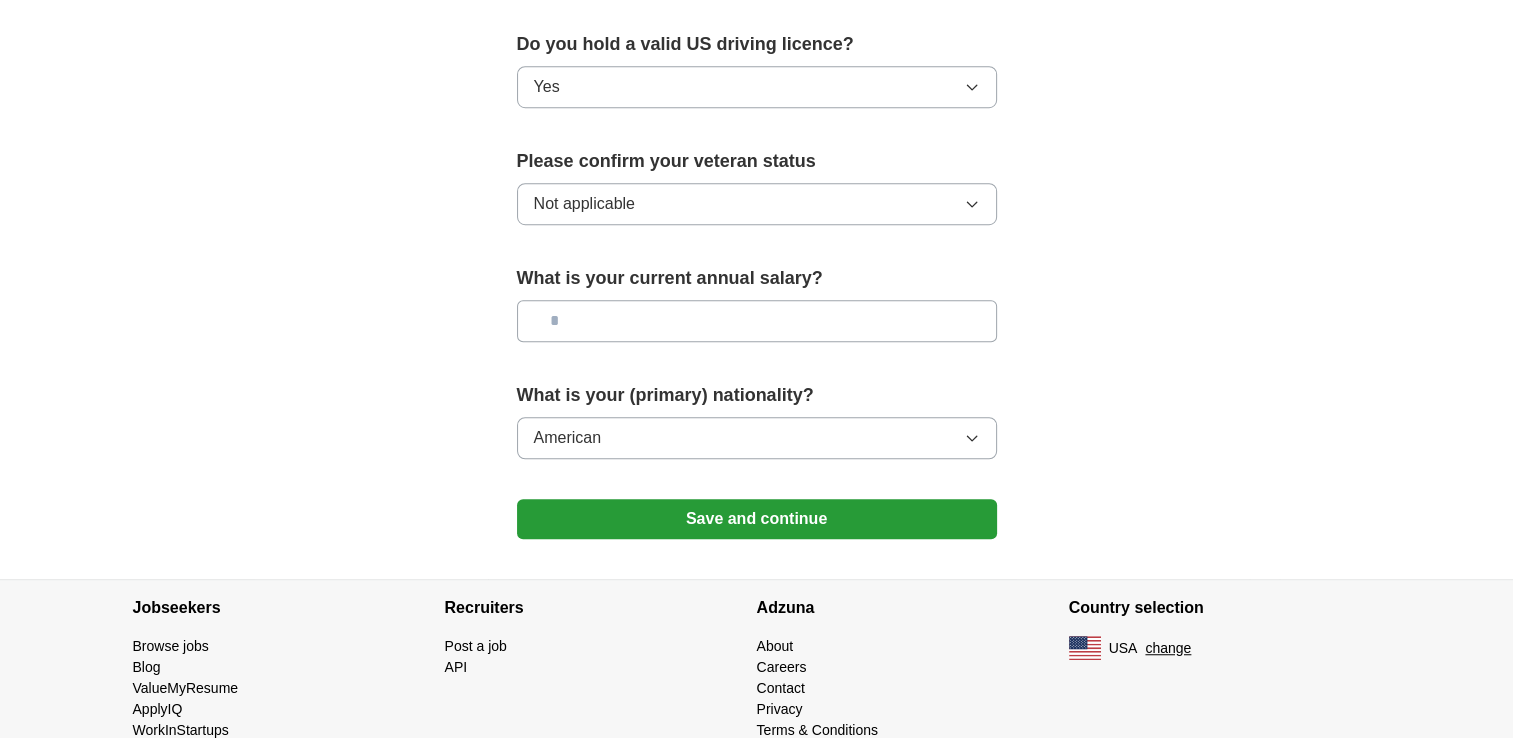 click on "**********" at bounding box center [756, -318] 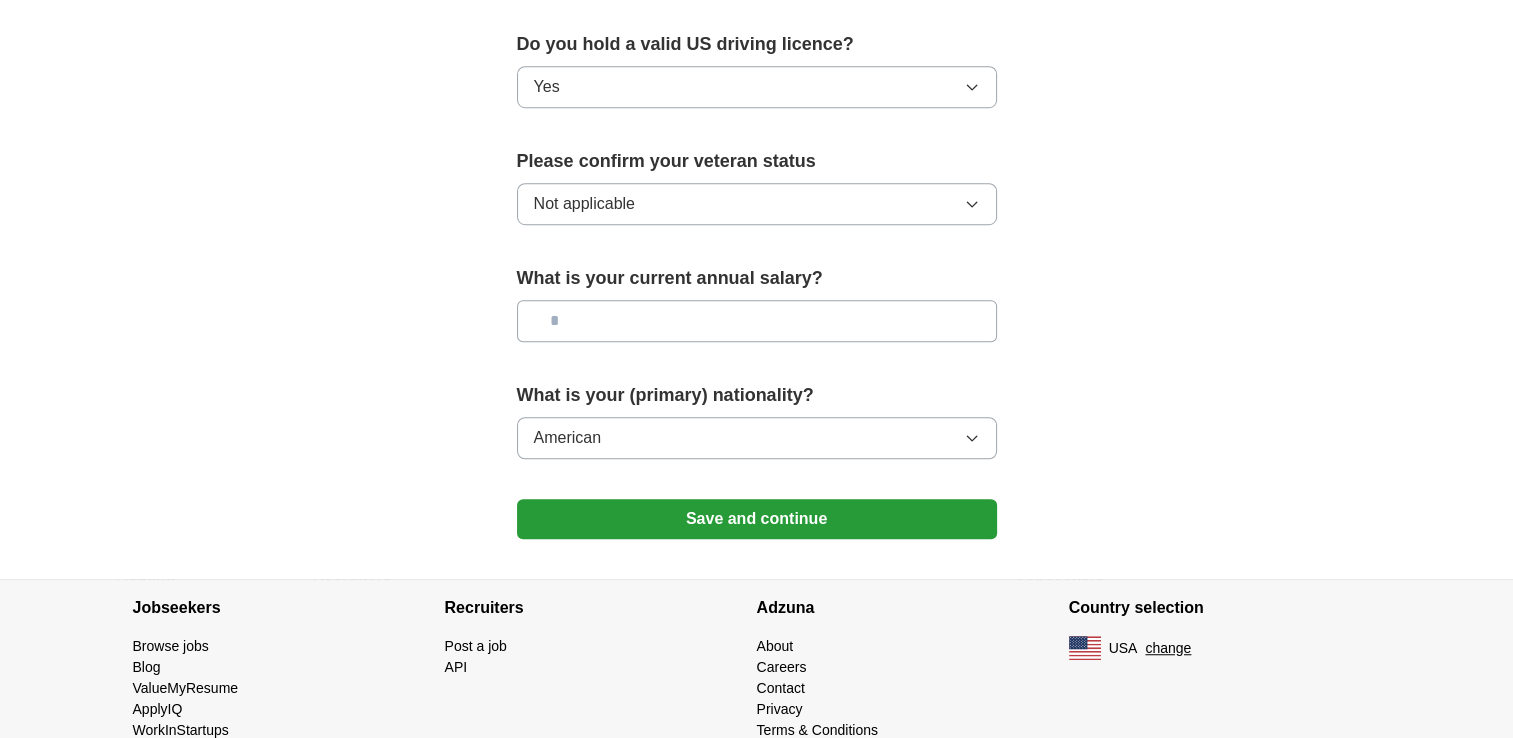 click at bounding box center (757, 321) 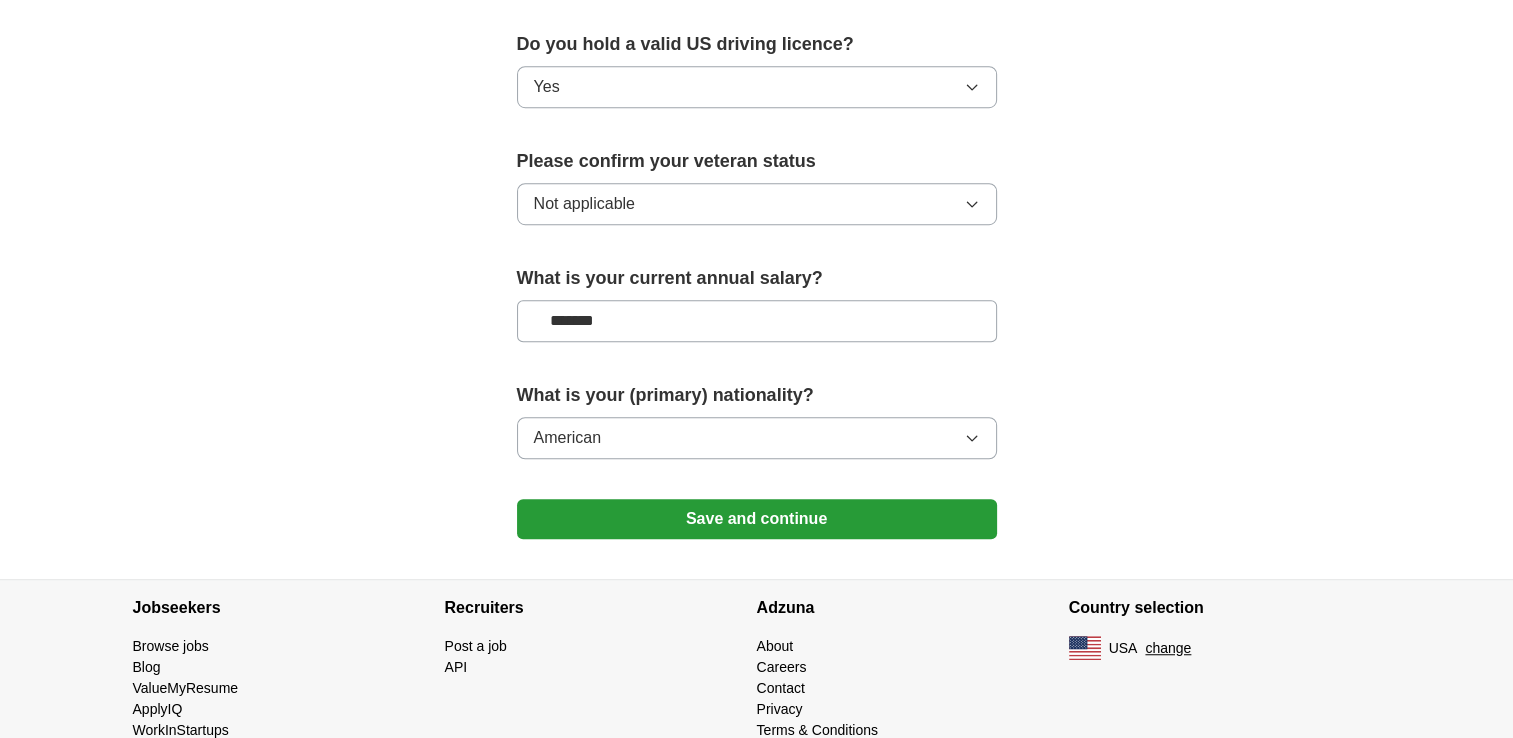 type on "*******" 